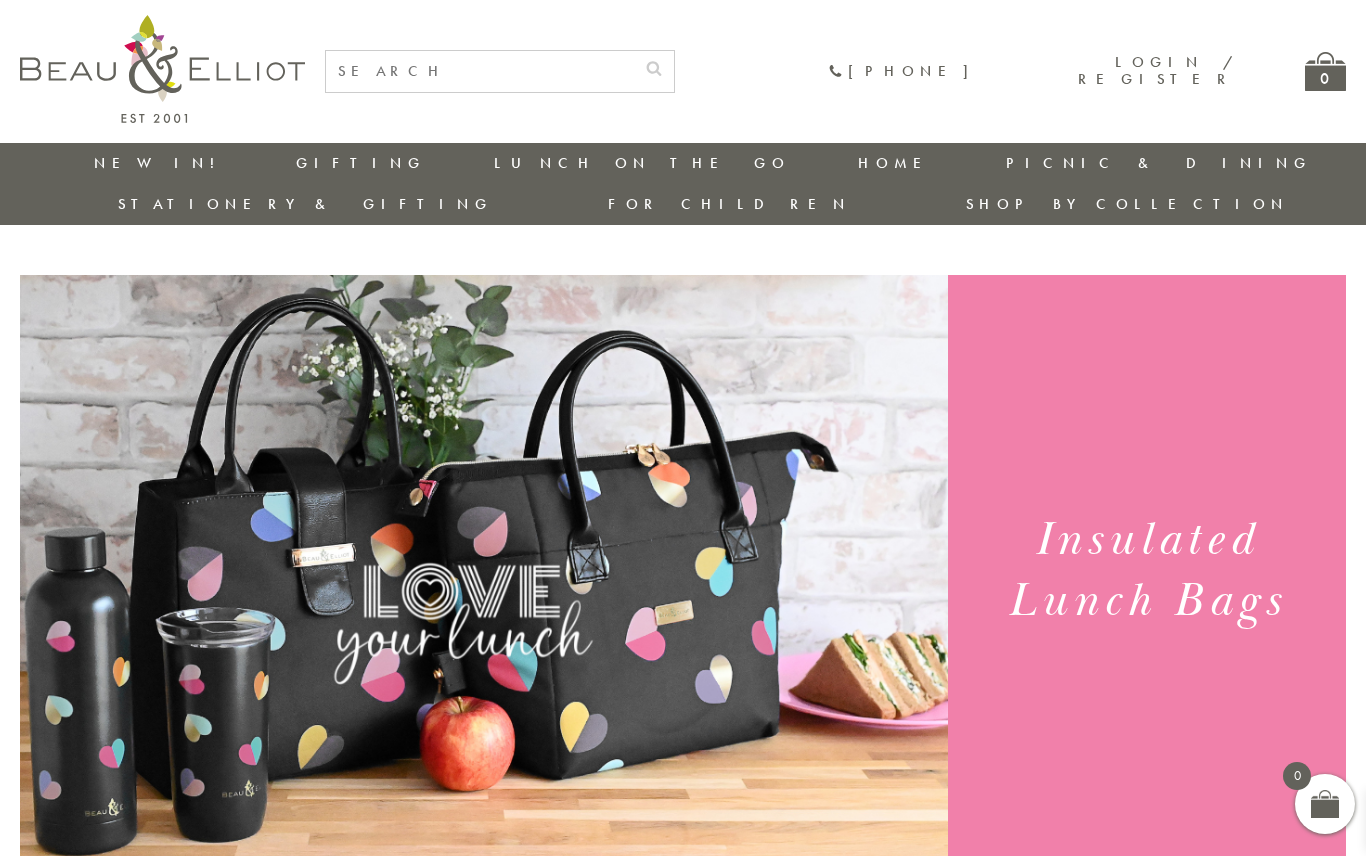 scroll, scrollTop: 0, scrollLeft: 0, axis: both 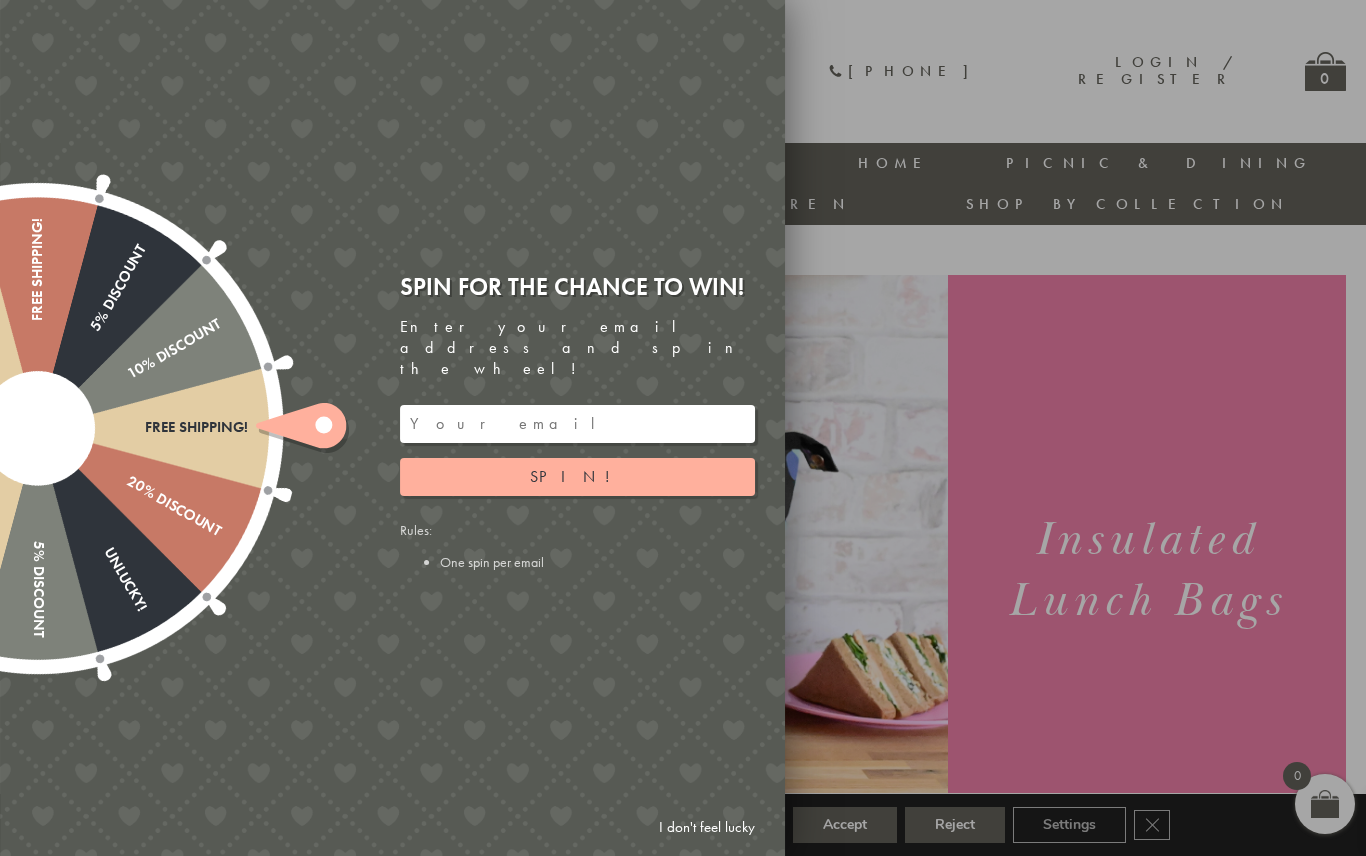 click at bounding box center [683, 428] 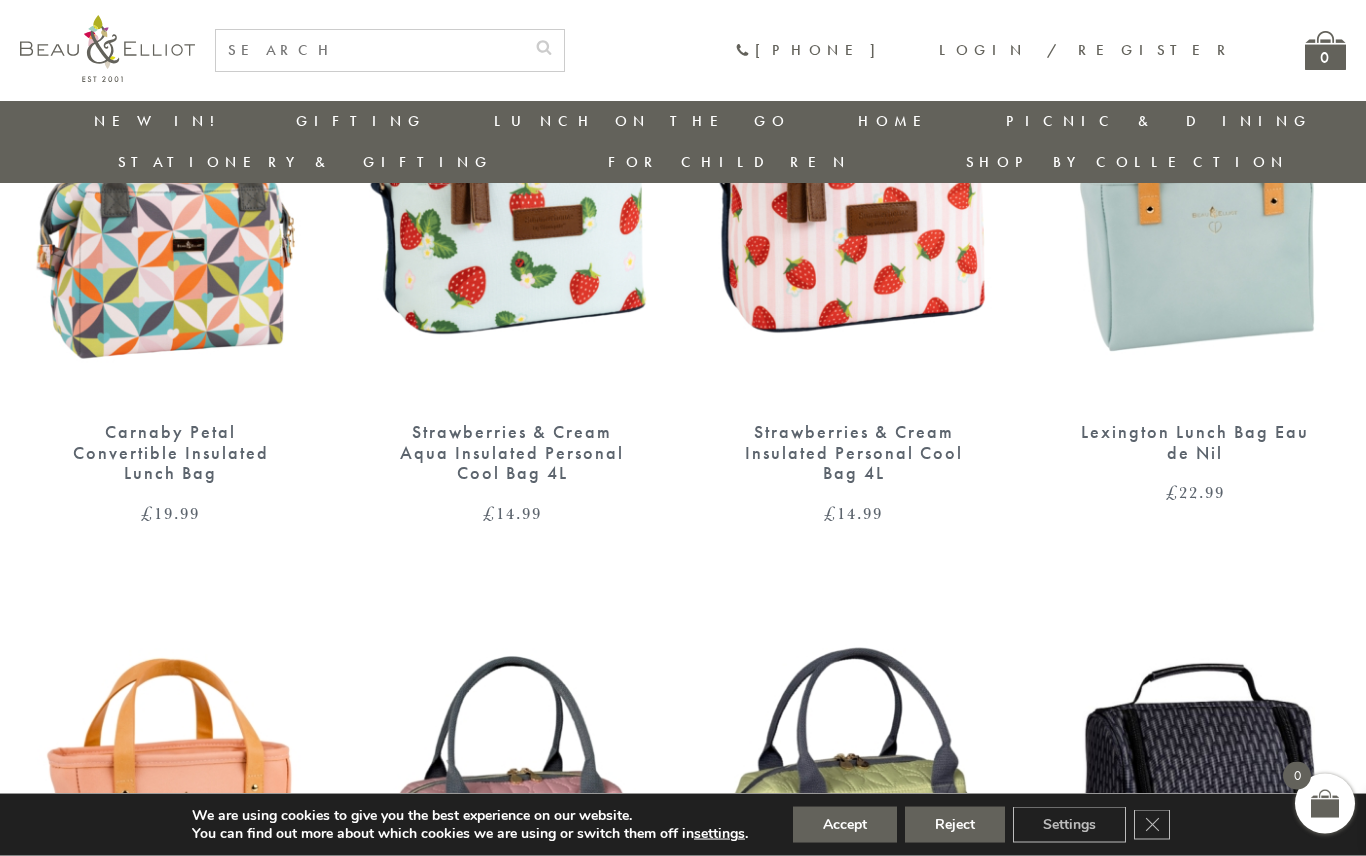 scroll, scrollTop: 1594, scrollLeft: 0, axis: vertical 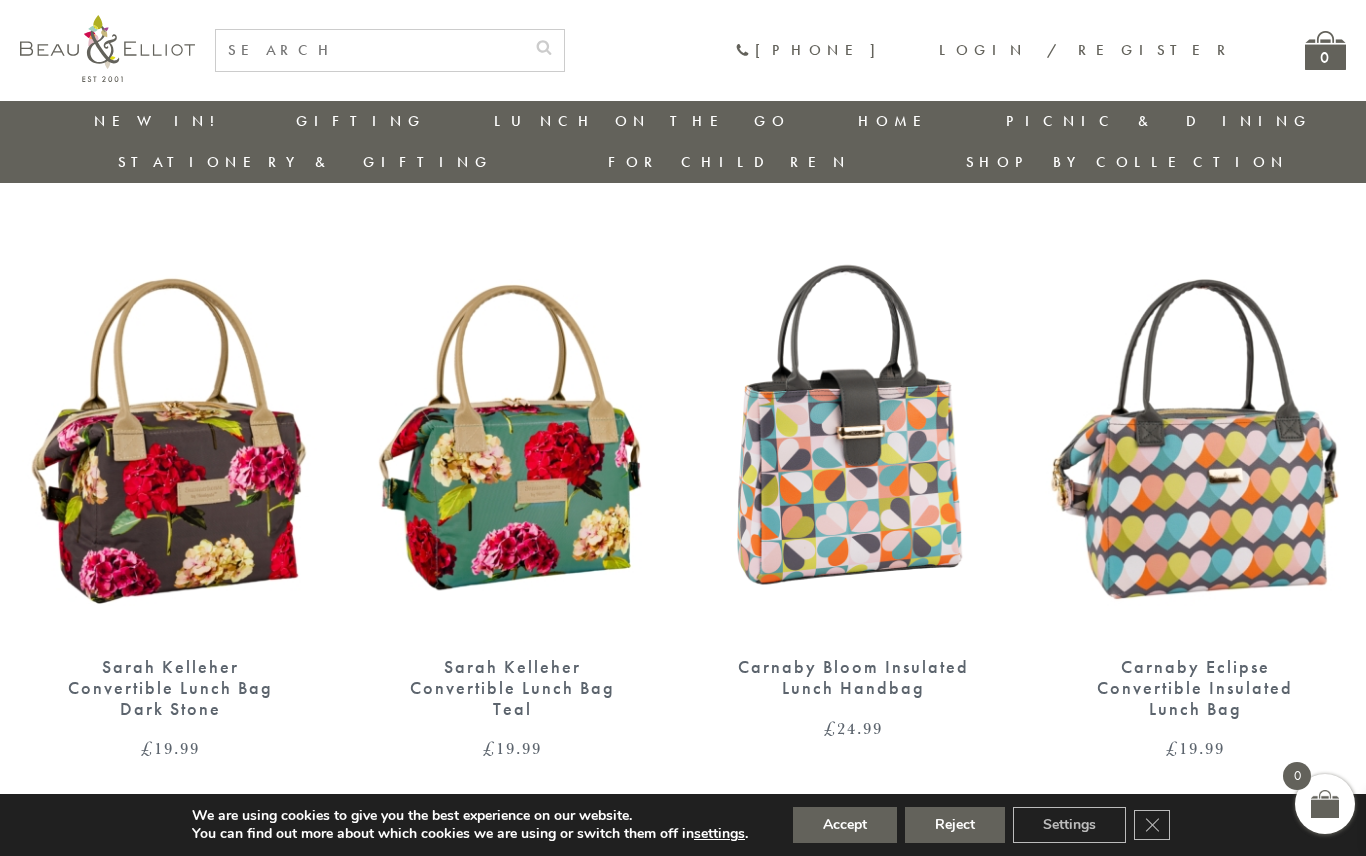 click at bounding box center [171, 442] 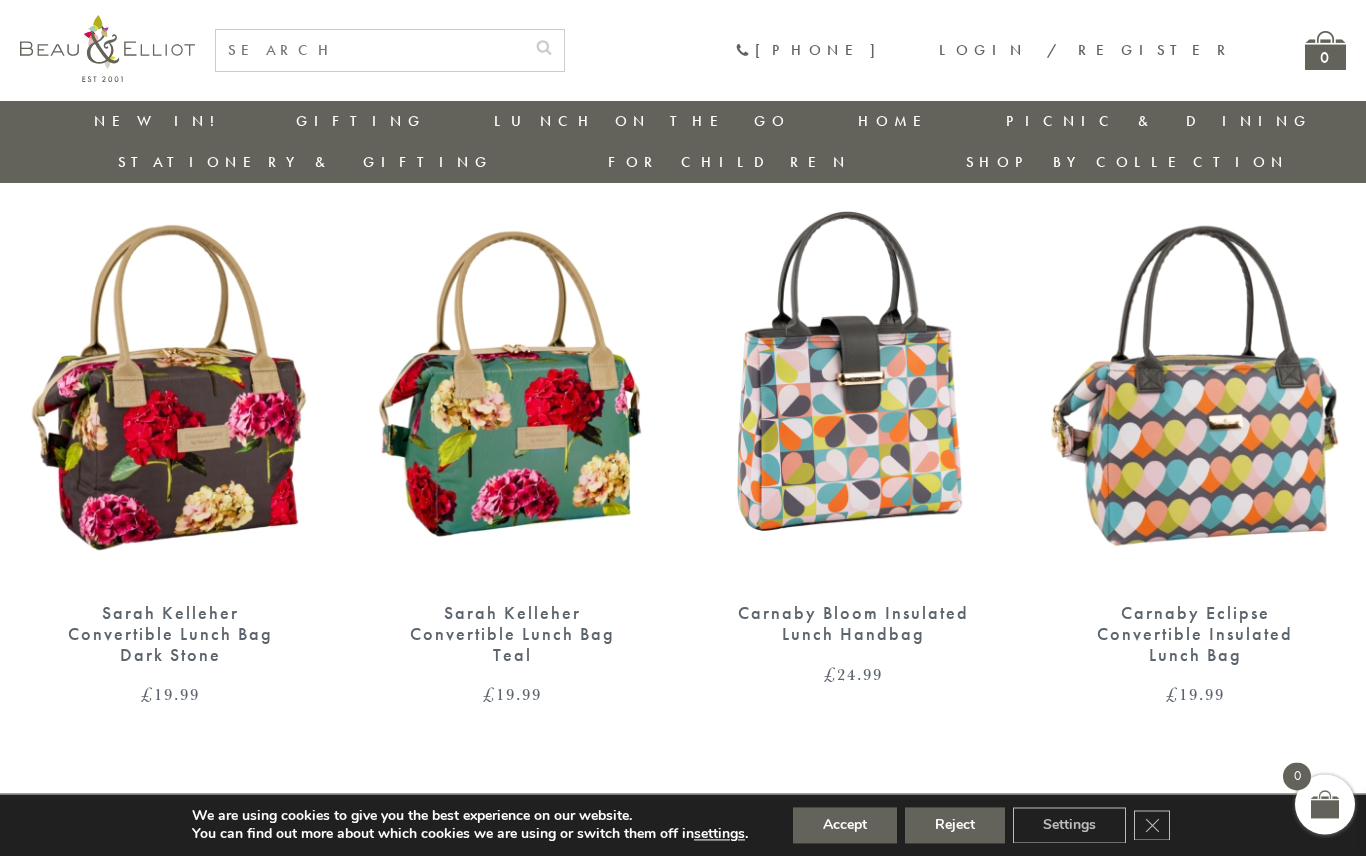 scroll, scrollTop: 675, scrollLeft: 0, axis: vertical 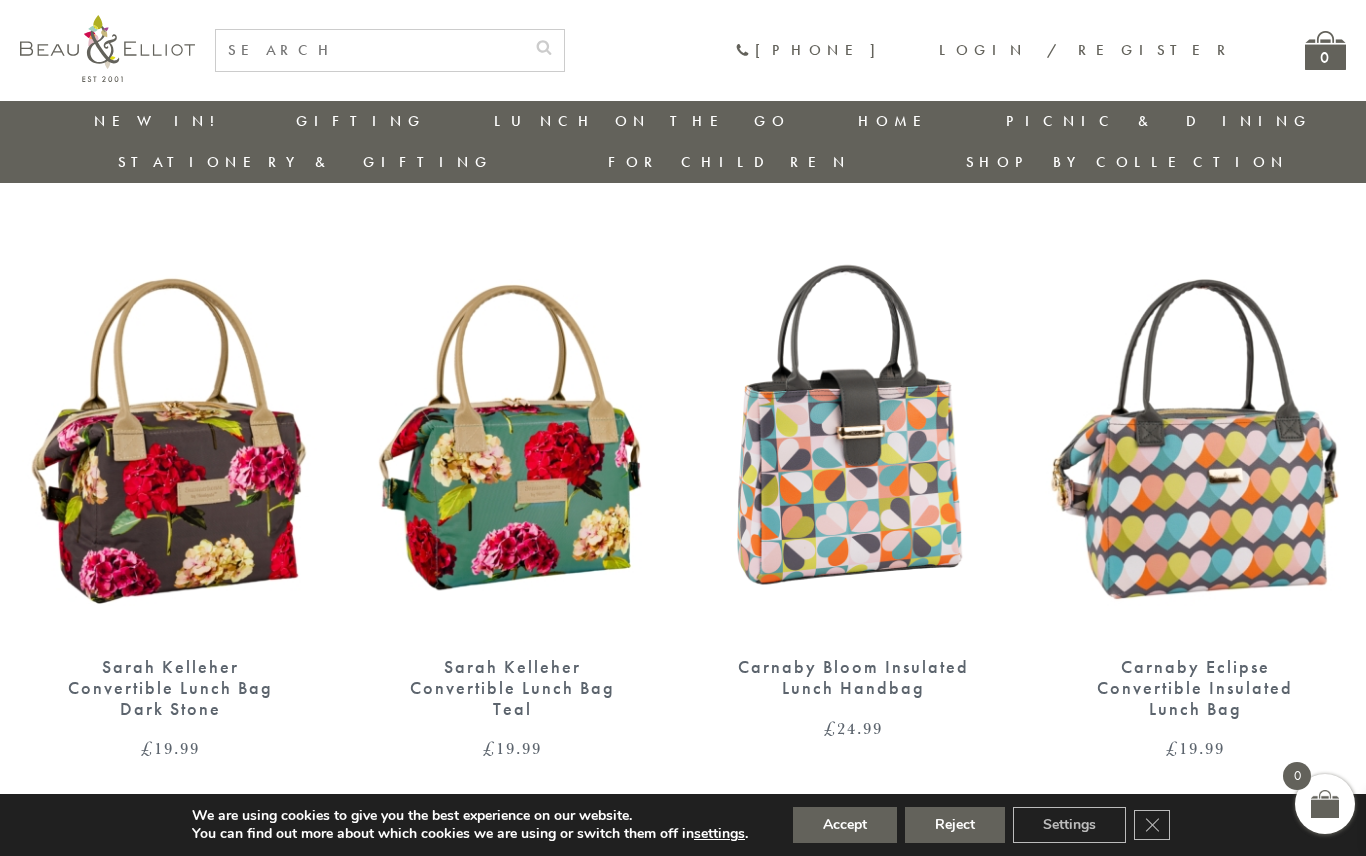 click at bounding box center [854, 442] 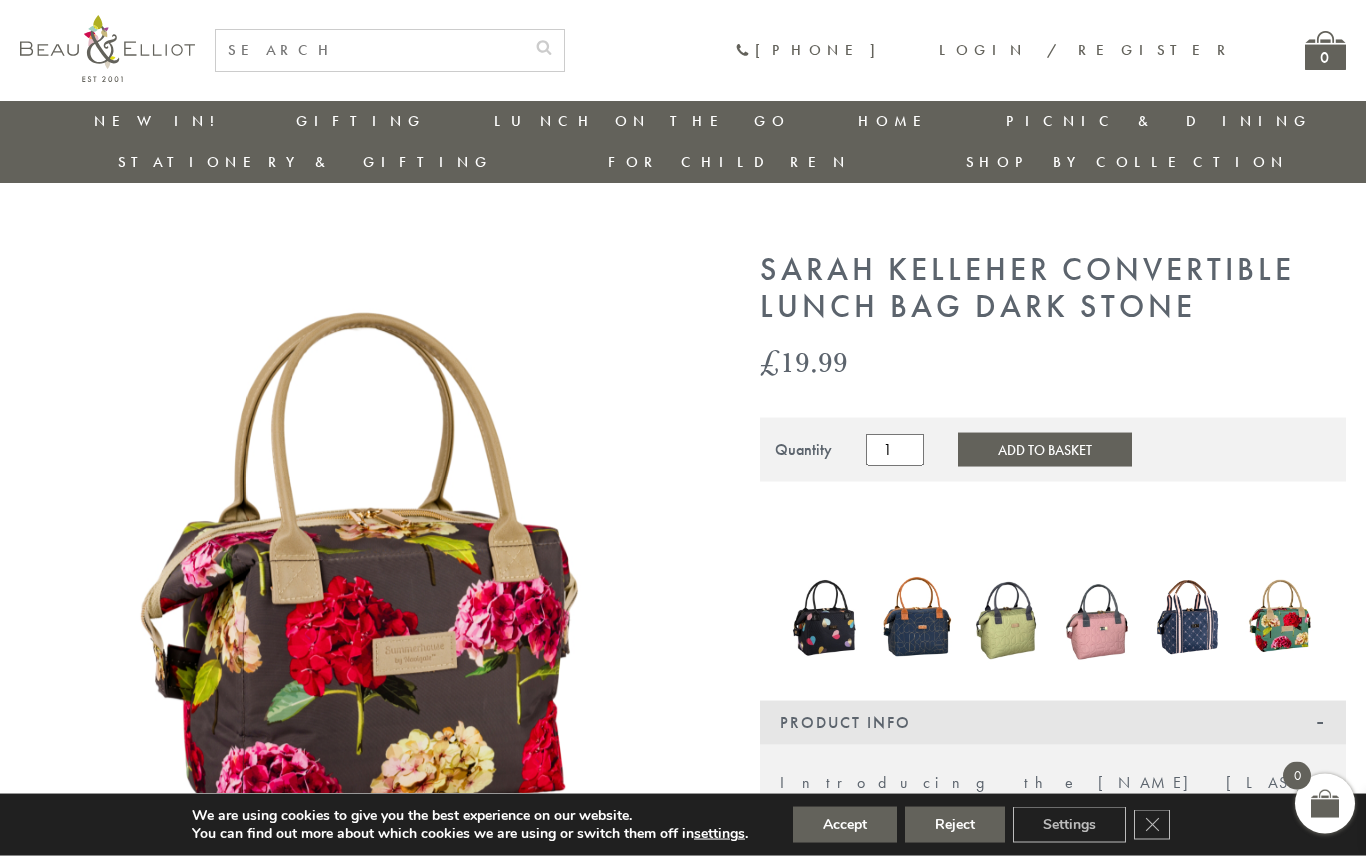 scroll, scrollTop: 0, scrollLeft: 0, axis: both 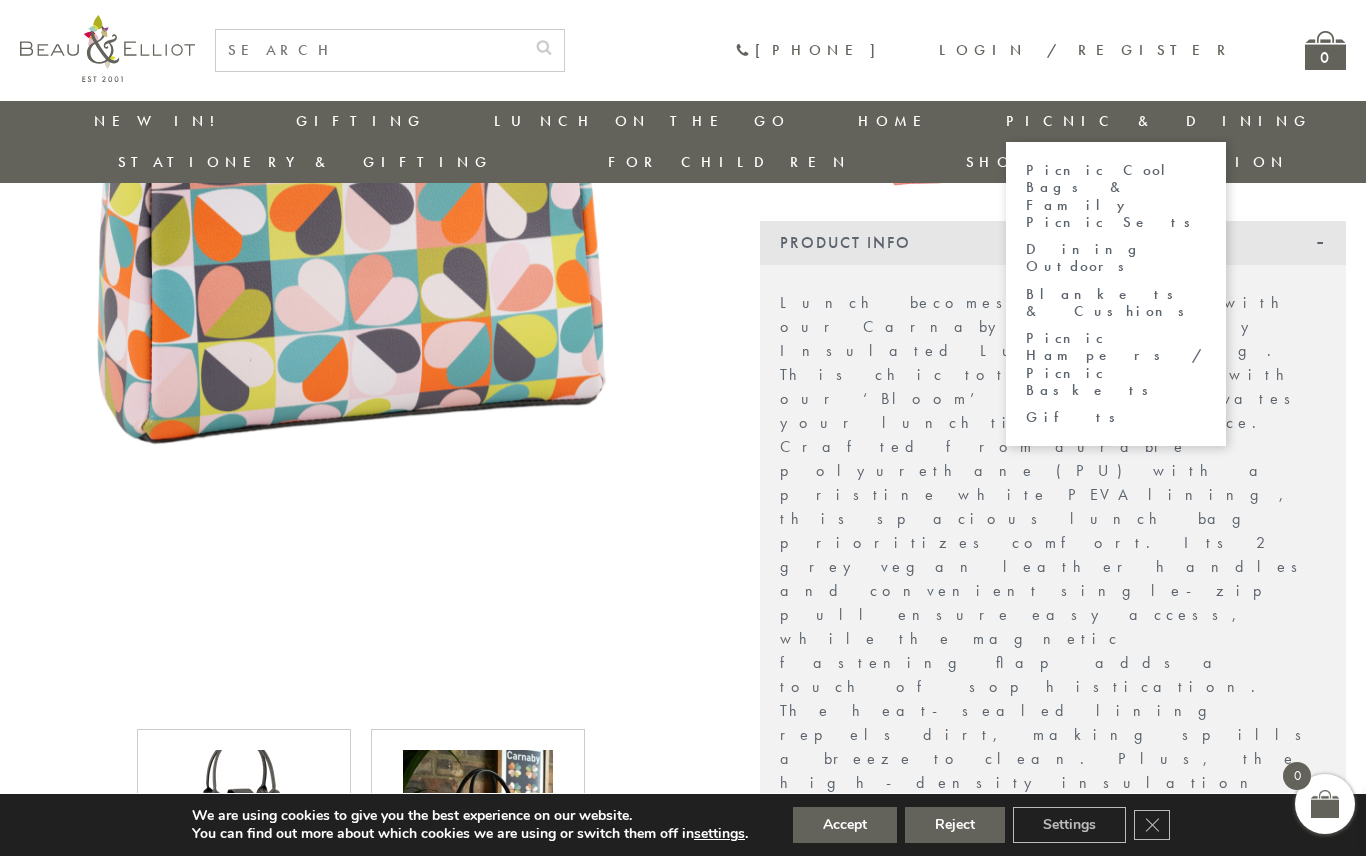 click on "Picnic Cool Bags & Family Picnic Sets" at bounding box center (1116, 196) 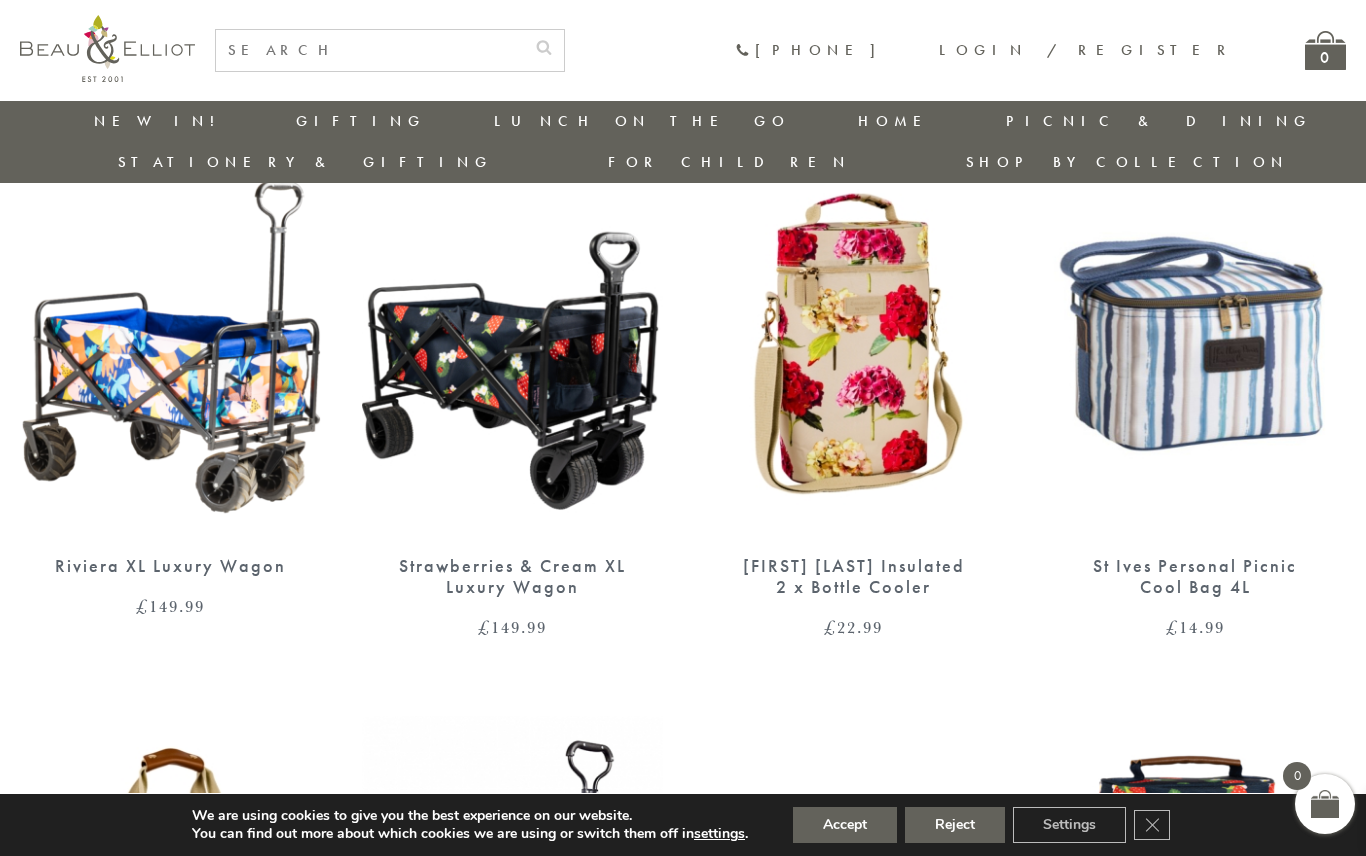 scroll, scrollTop: 1184, scrollLeft: 0, axis: vertical 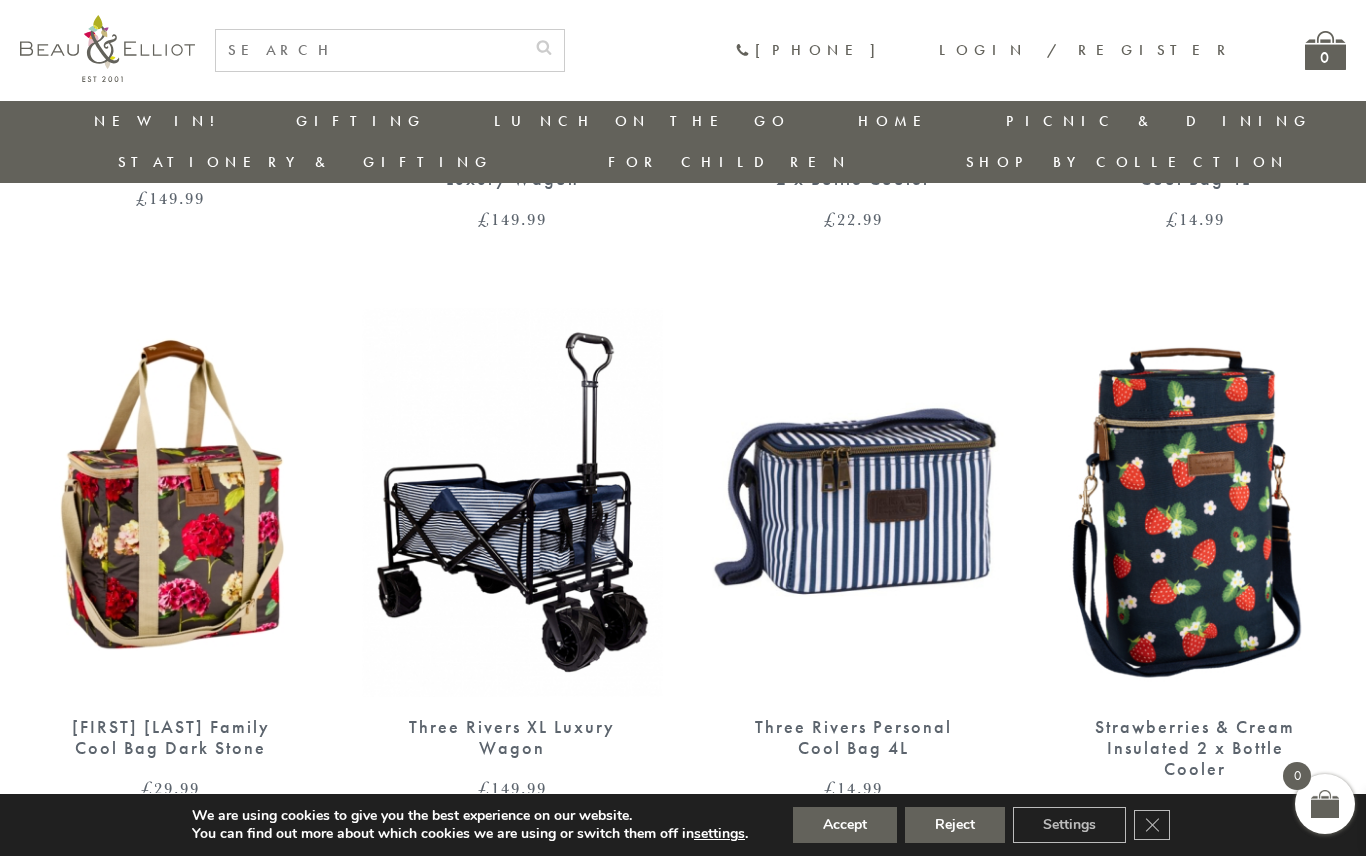 click at bounding box center [171, 502] 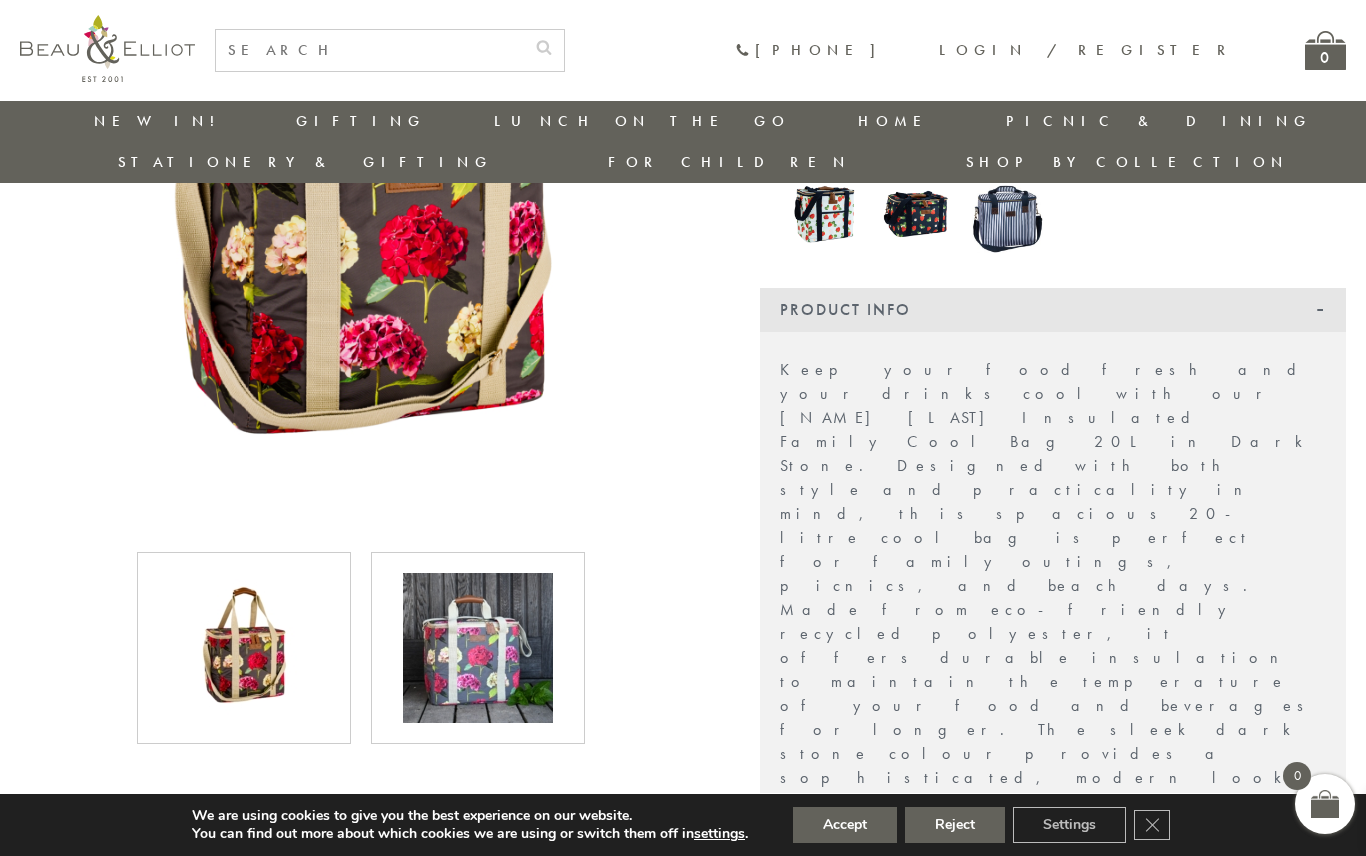 scroll, scrollTop: 0, scrollLeft: 0, axis: both 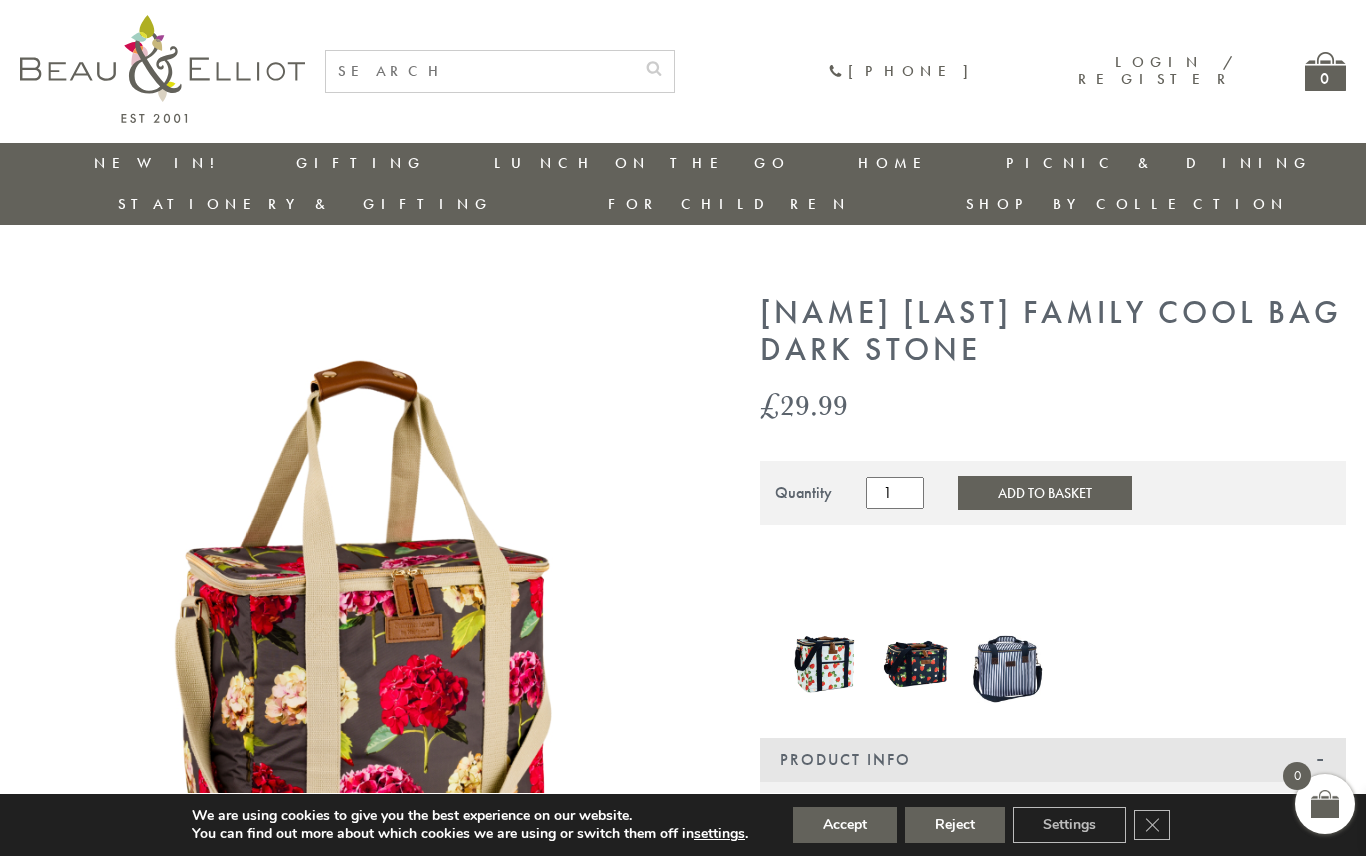 click on "New in!" at bounding box center [161, 163] 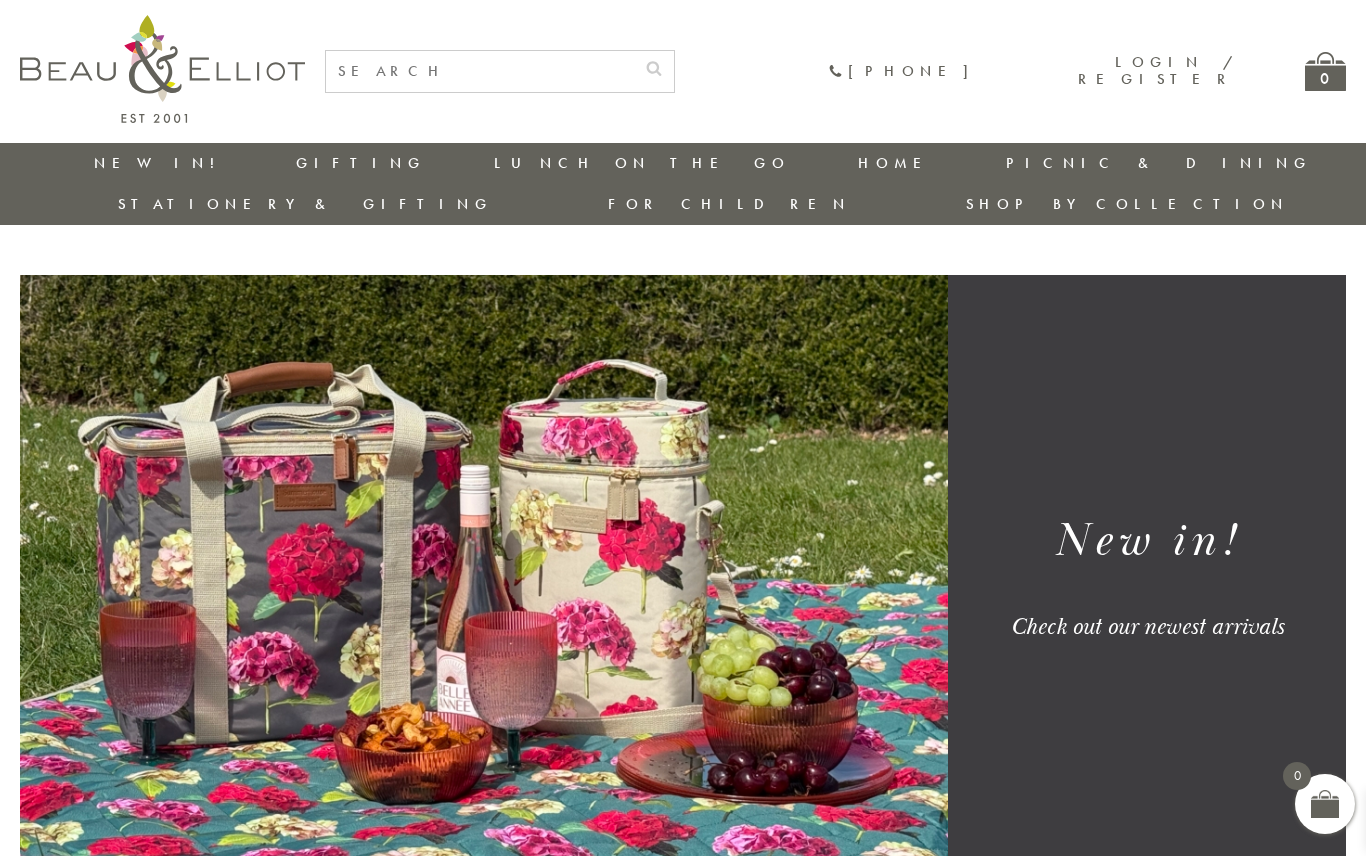 scroll, scrollTop: 0, scrollLeft: 0, axis: both 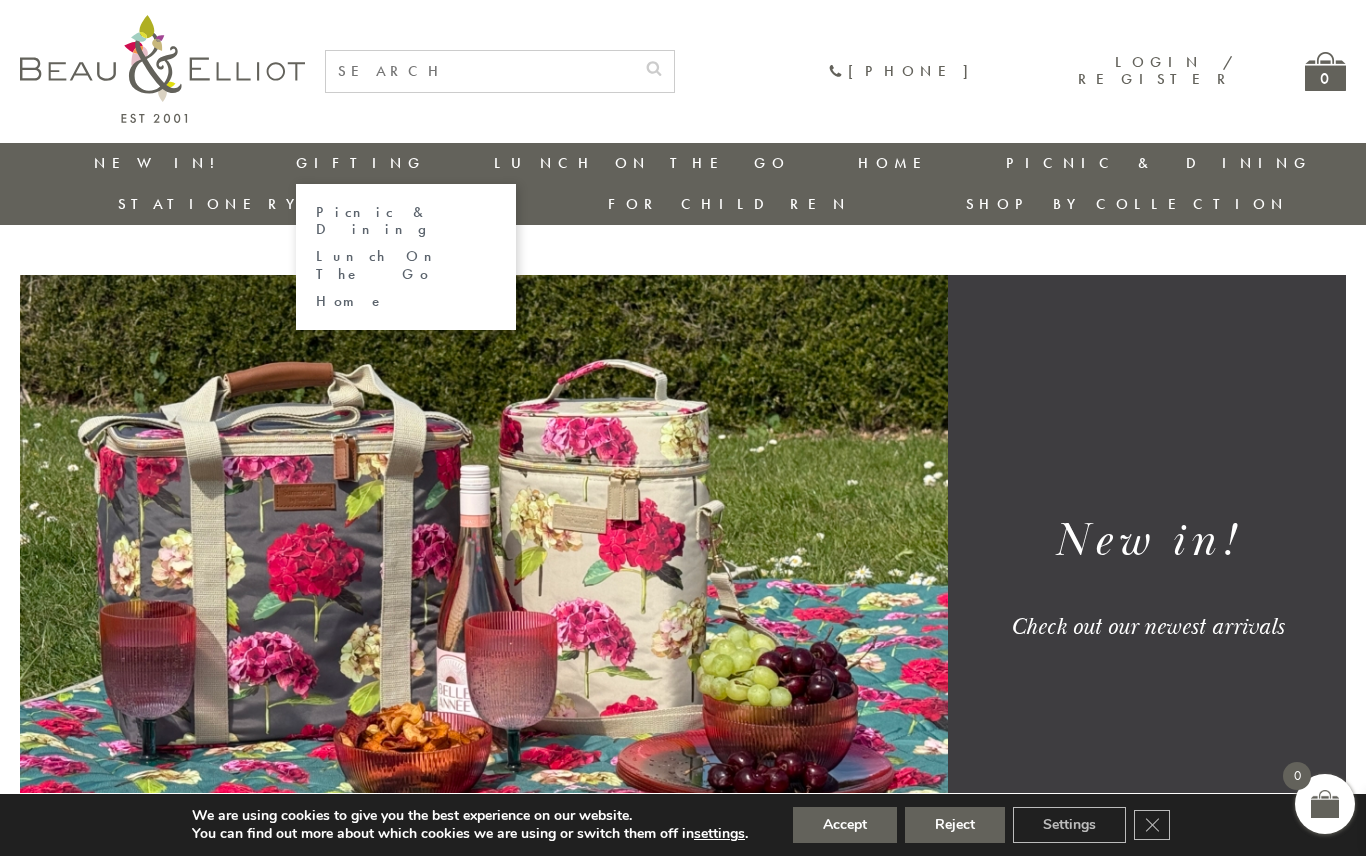 click on "Picnic & Dining" at bounding box center [406, 221] 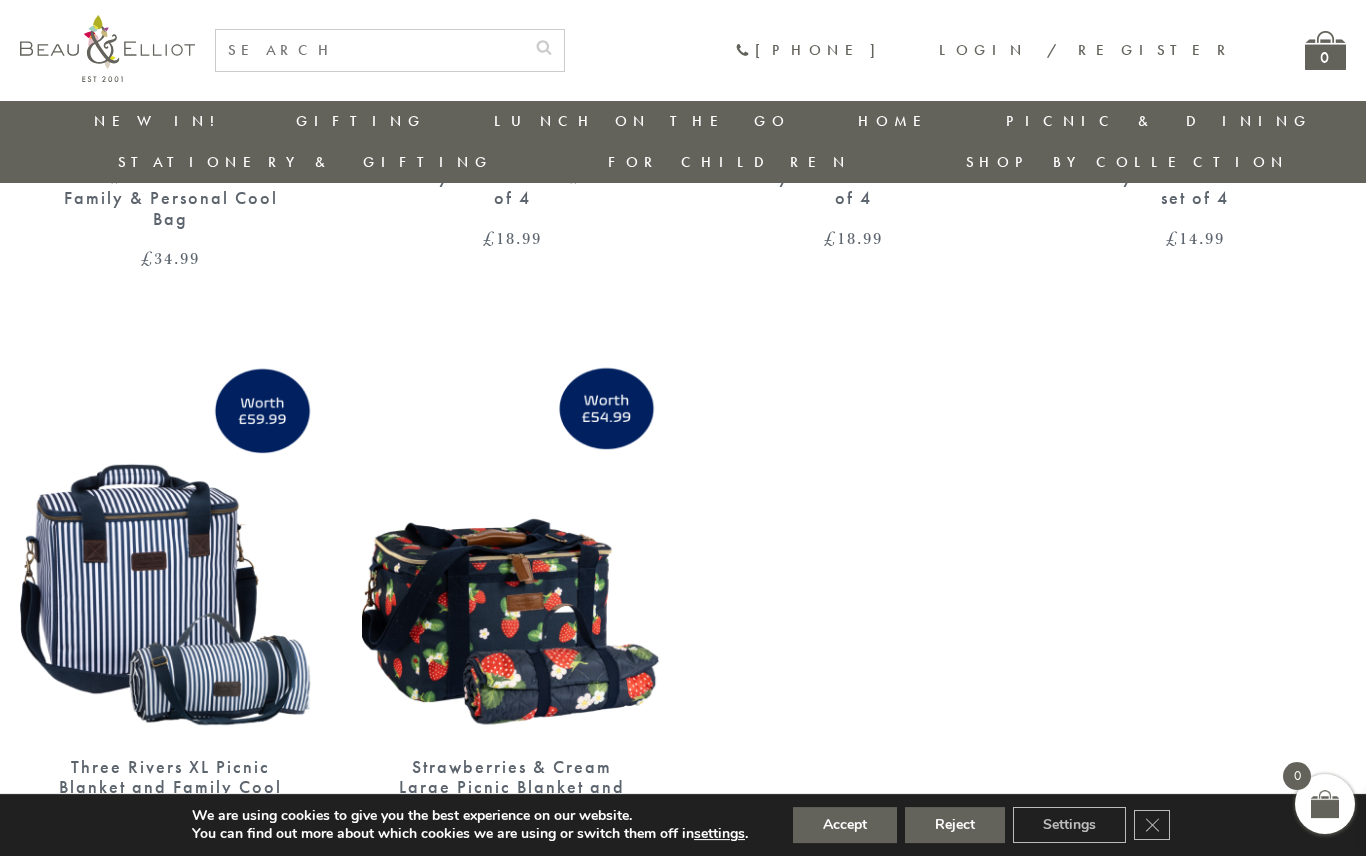 scroll, scrollTop: 1796, scrollLeft: 0, axis: vertical 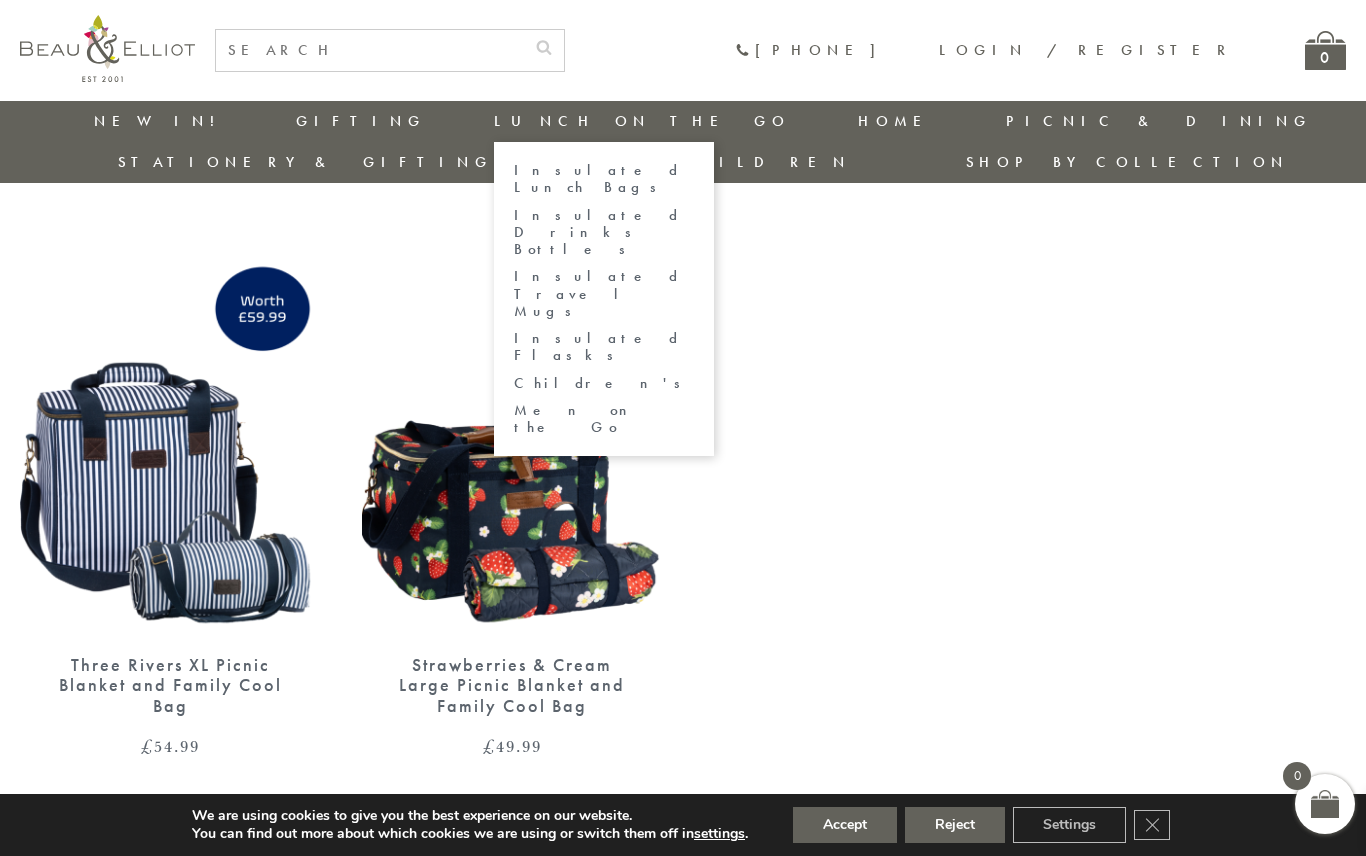 click on "Lunch On The Go" at bounding box center (642, 121) 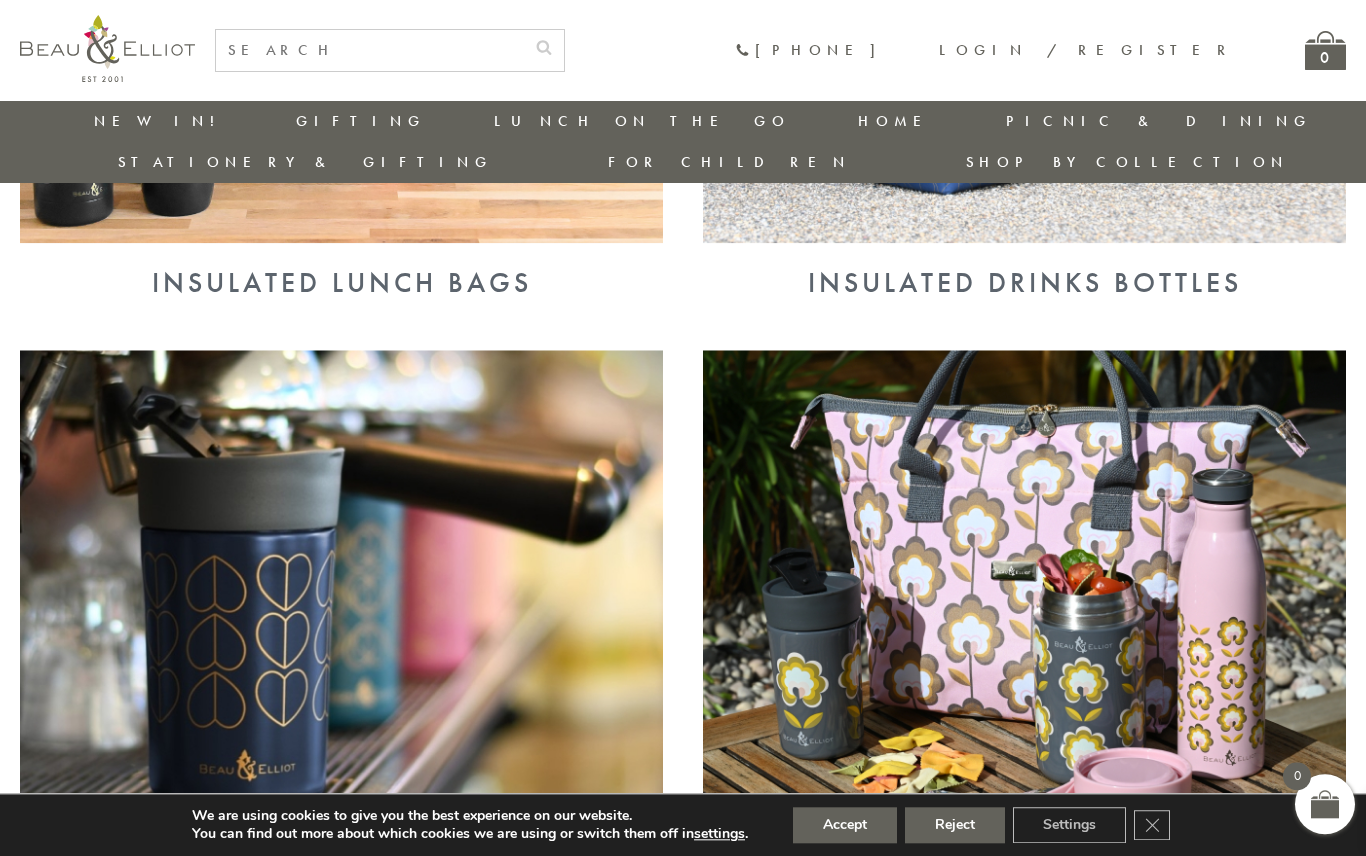 scroll, scrollTop: 1184, scrollLeft: 0, axis: vertical 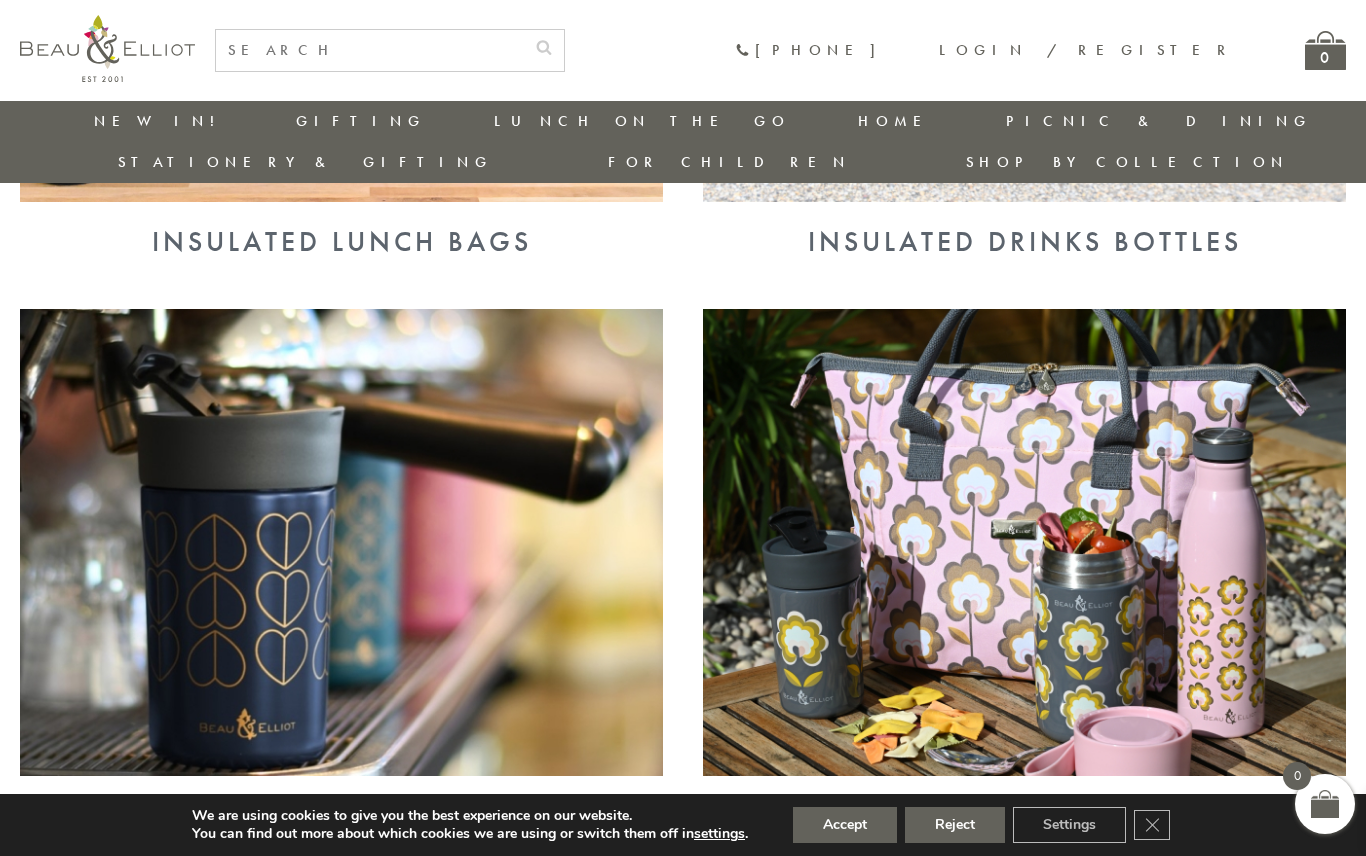 click at bounding box center (341, 543) 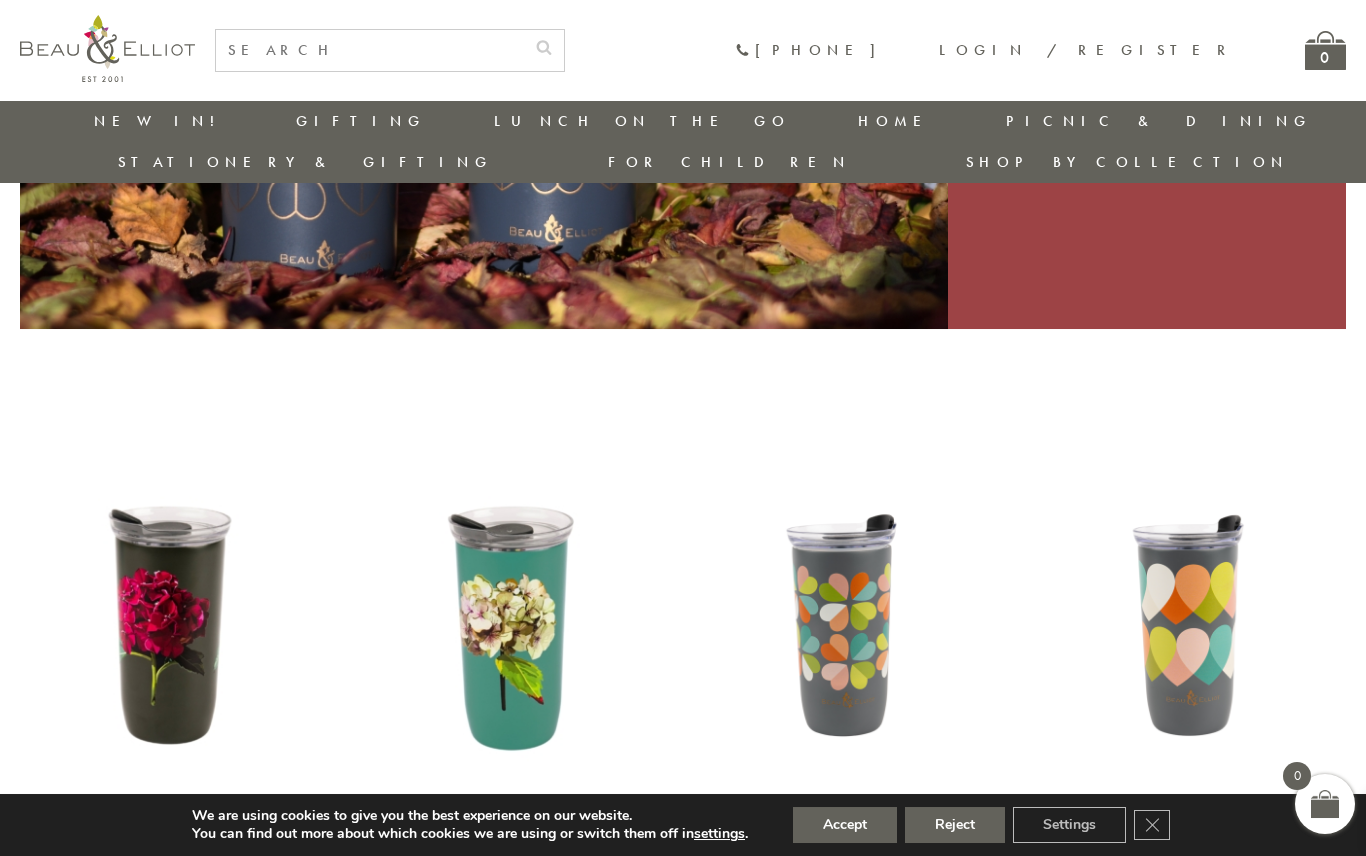 scroll, scrollTop: 472, scrollLeft: 0, axis: vertical 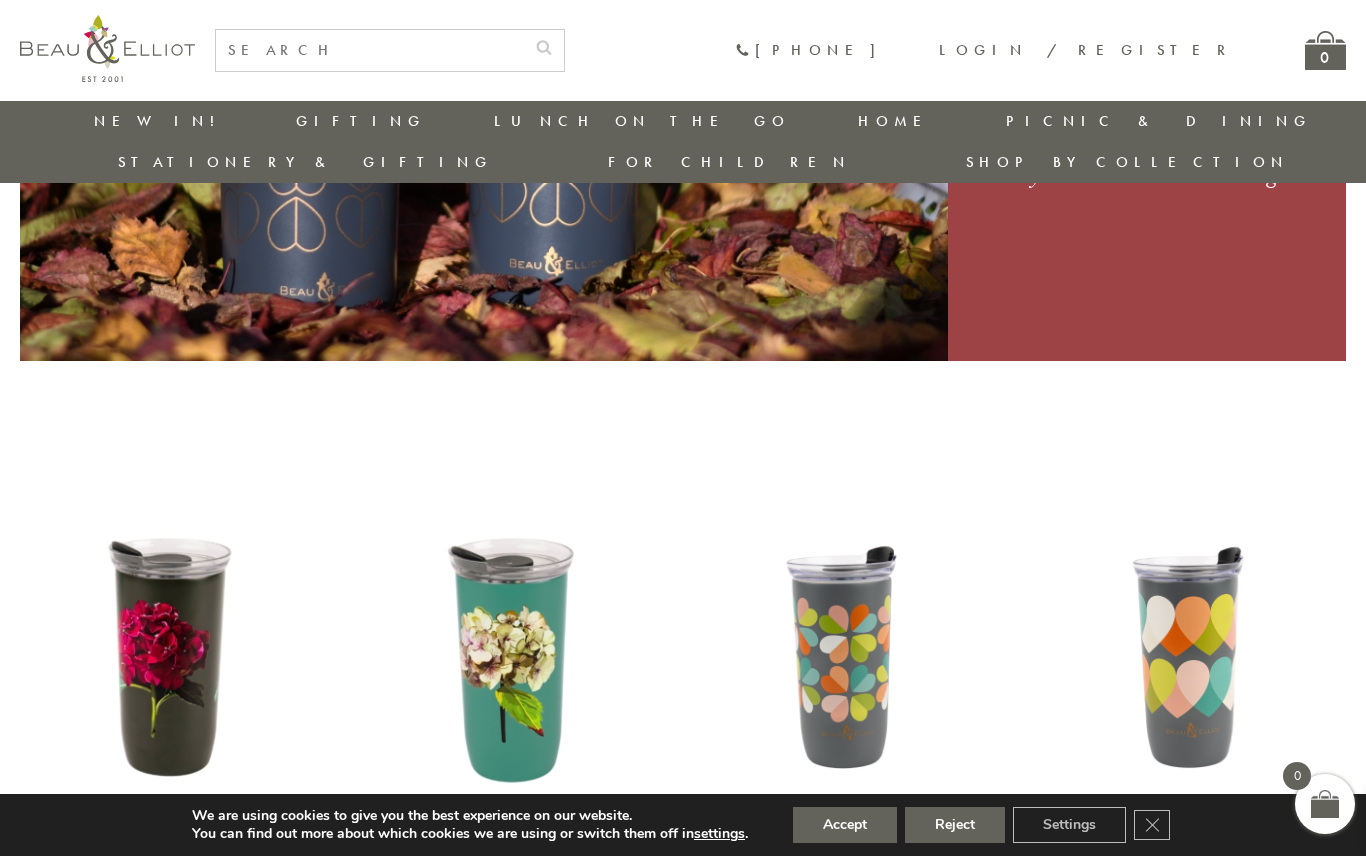 click at bounding box center [171, 645] 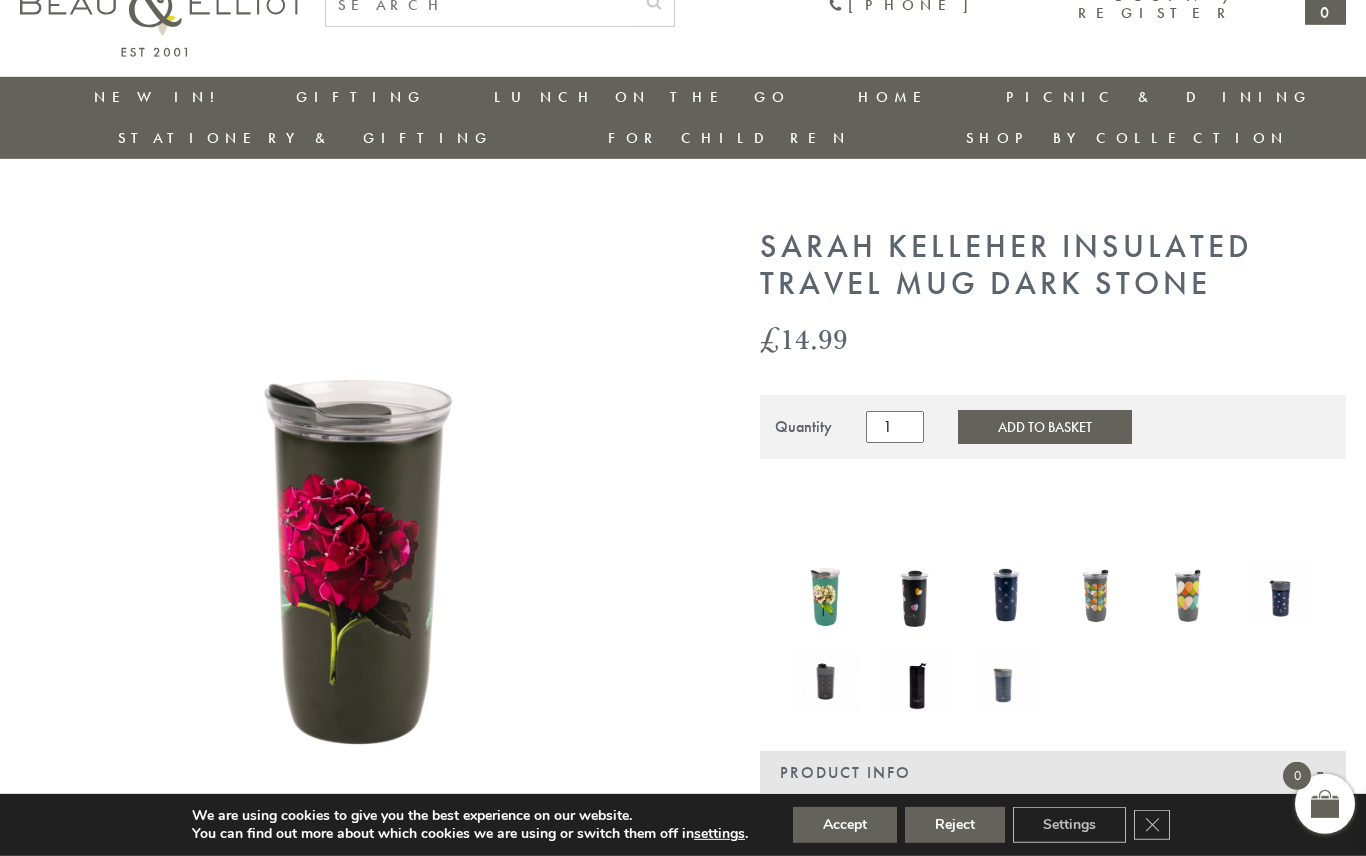 scroll, scrollTop: 0, scrollLeft: 0, axis: both 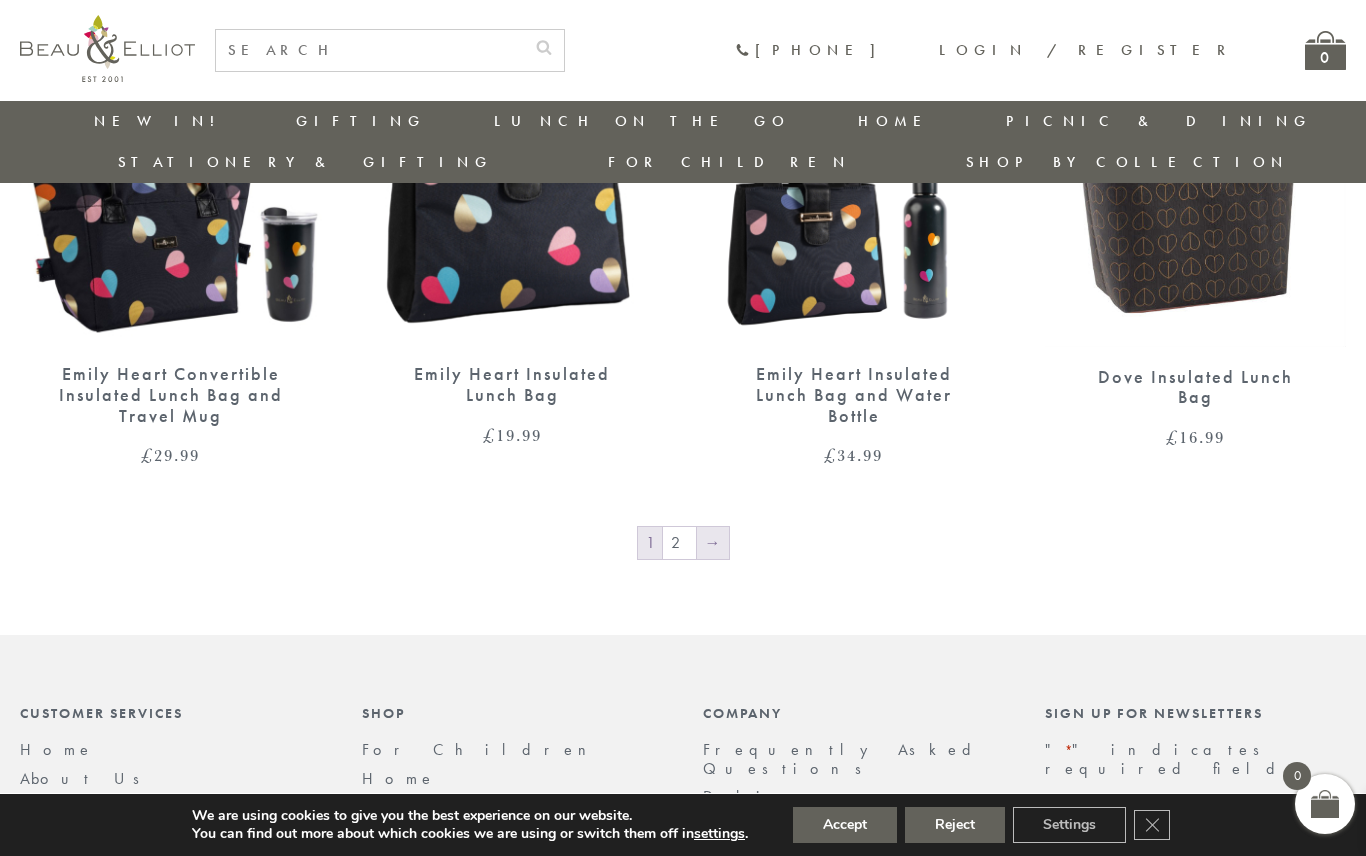 click on "→" at bounding box center (713, 543) 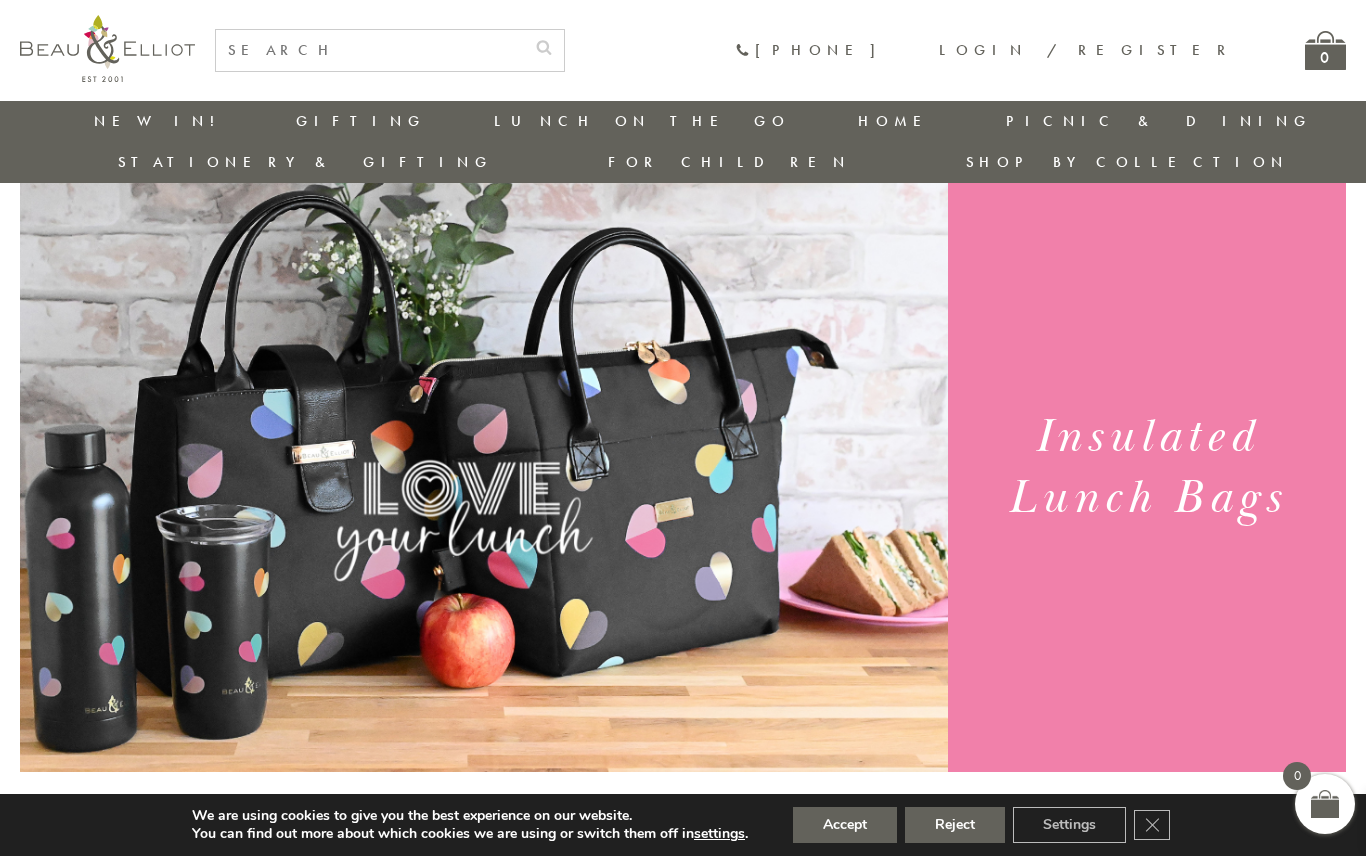 scroll, scrollTop: 0, scrollLeft: 0, axis: both 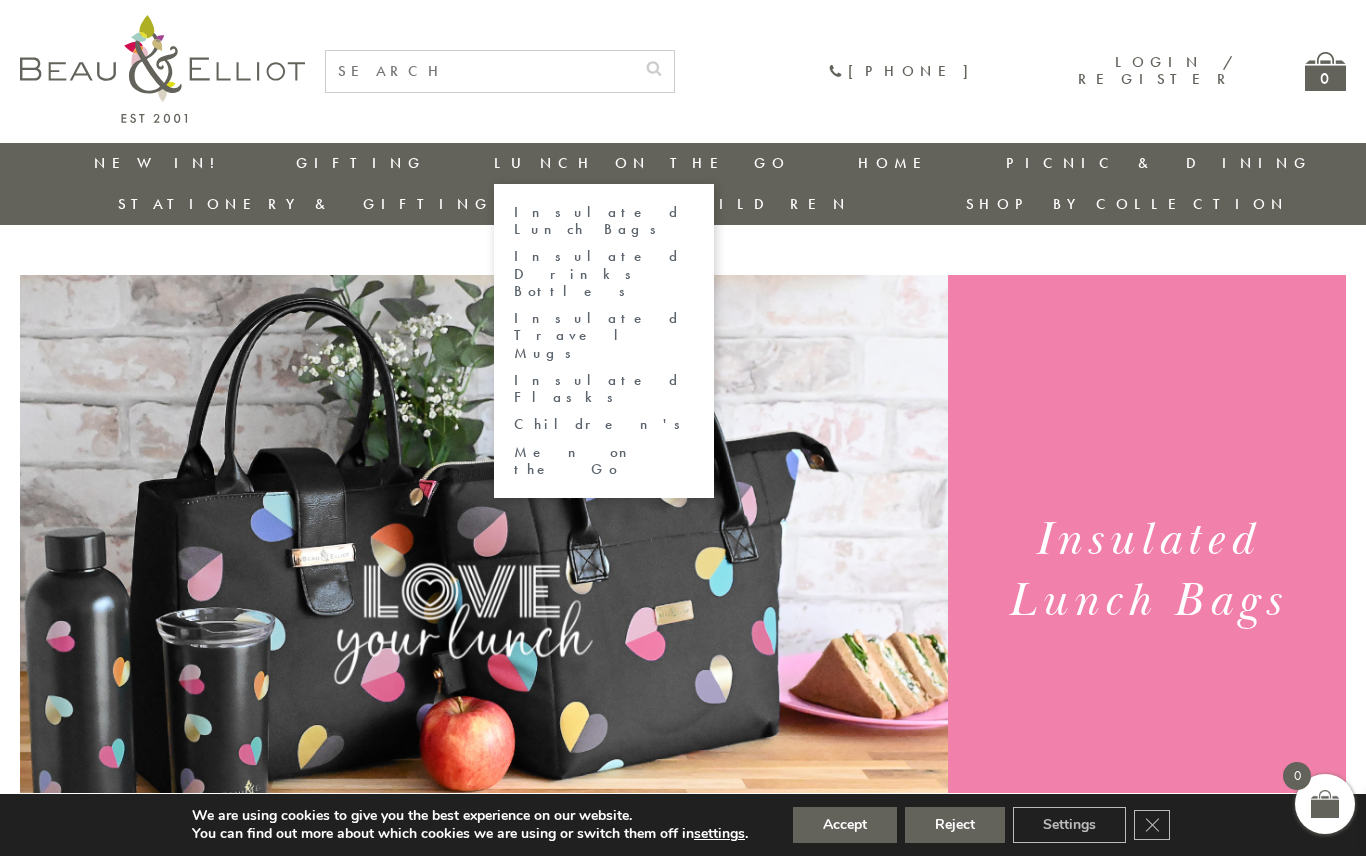 click on "Insulated Drinks Bottles" at bounding box center (604, 274) 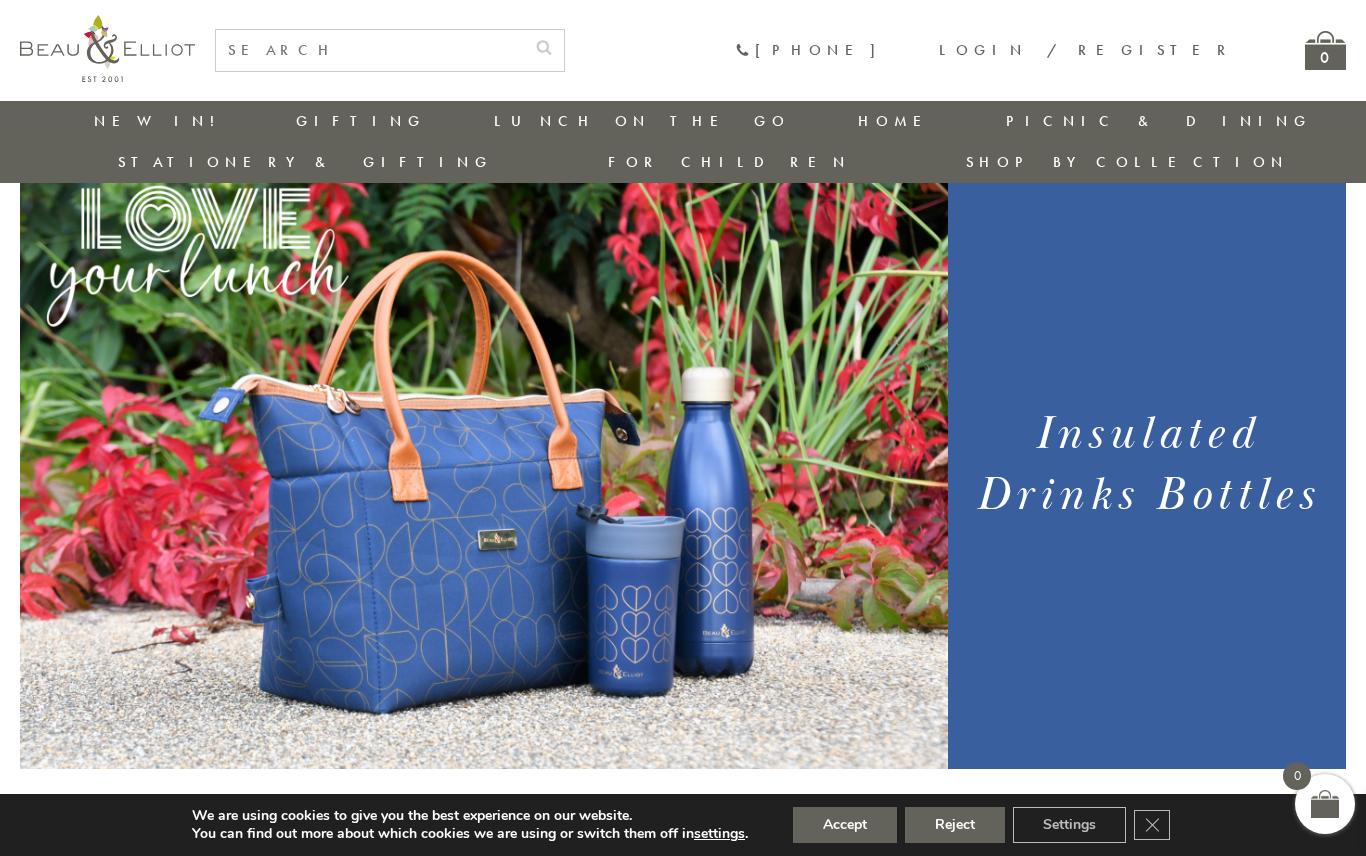 scroll, scrollTop: 0, scrollLeft: 0, axis: both 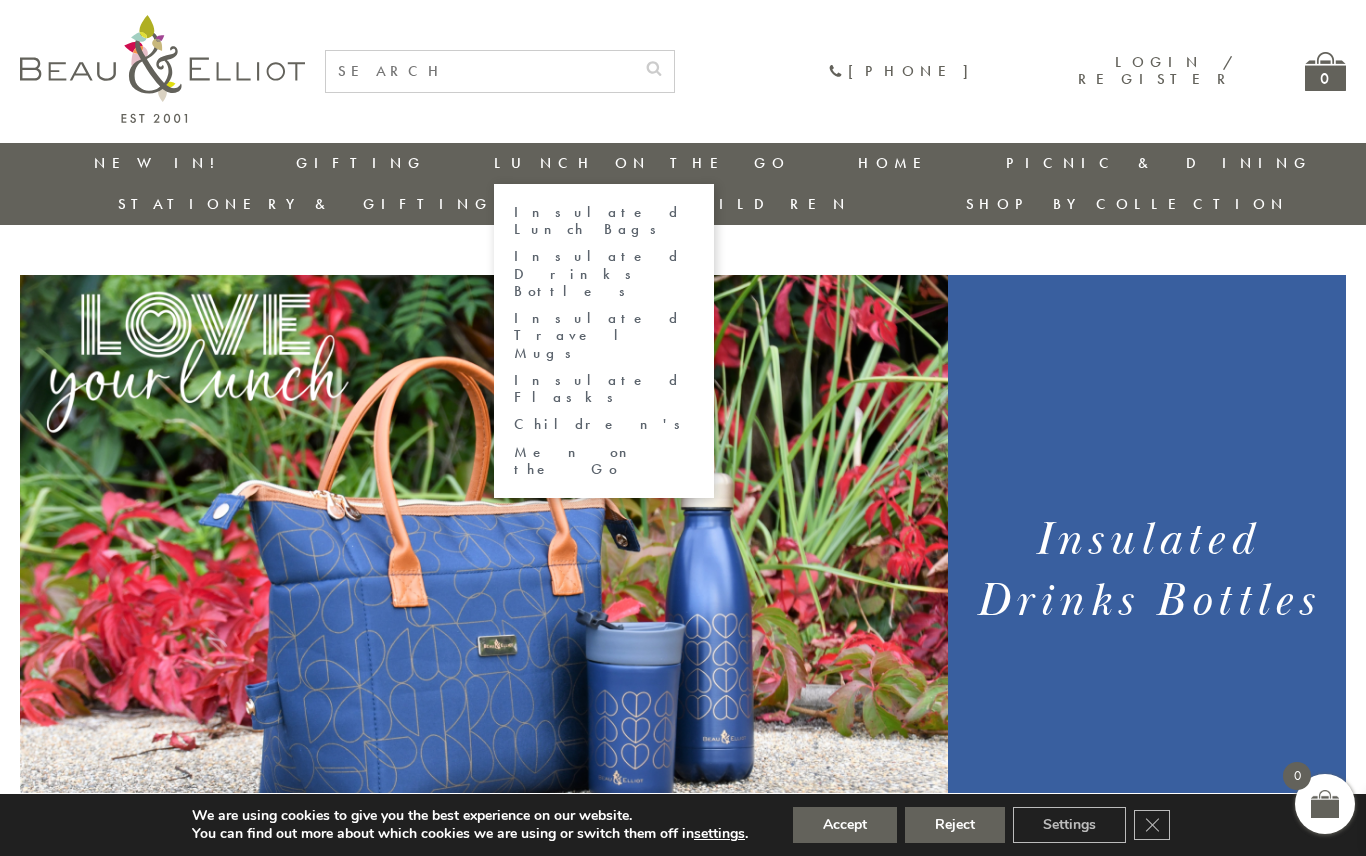 click on "Insulated Travel Mugs" at bounding box center (604, 336) 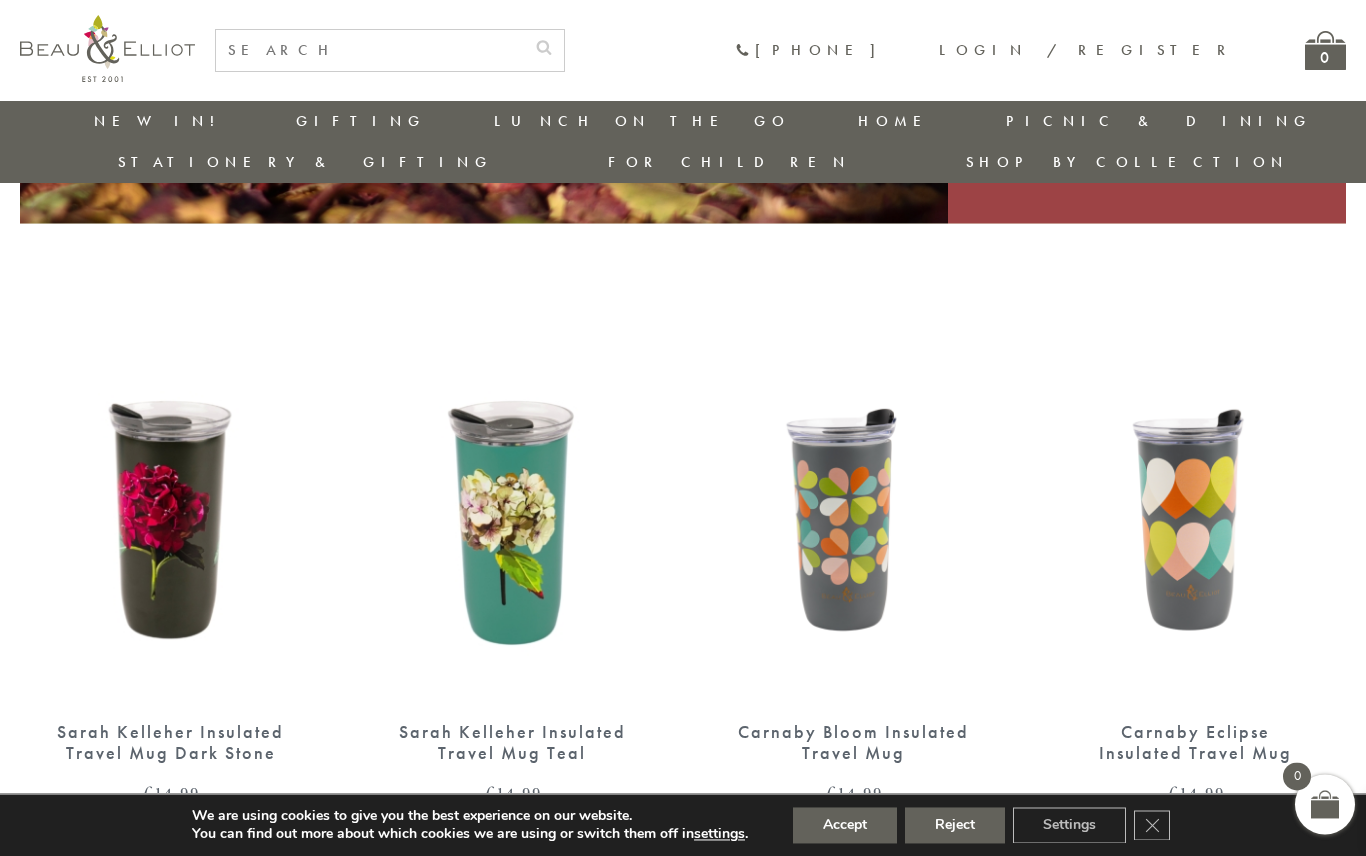 scroll, scrollTop: 574, scrollLeft: 0, axis: vertical 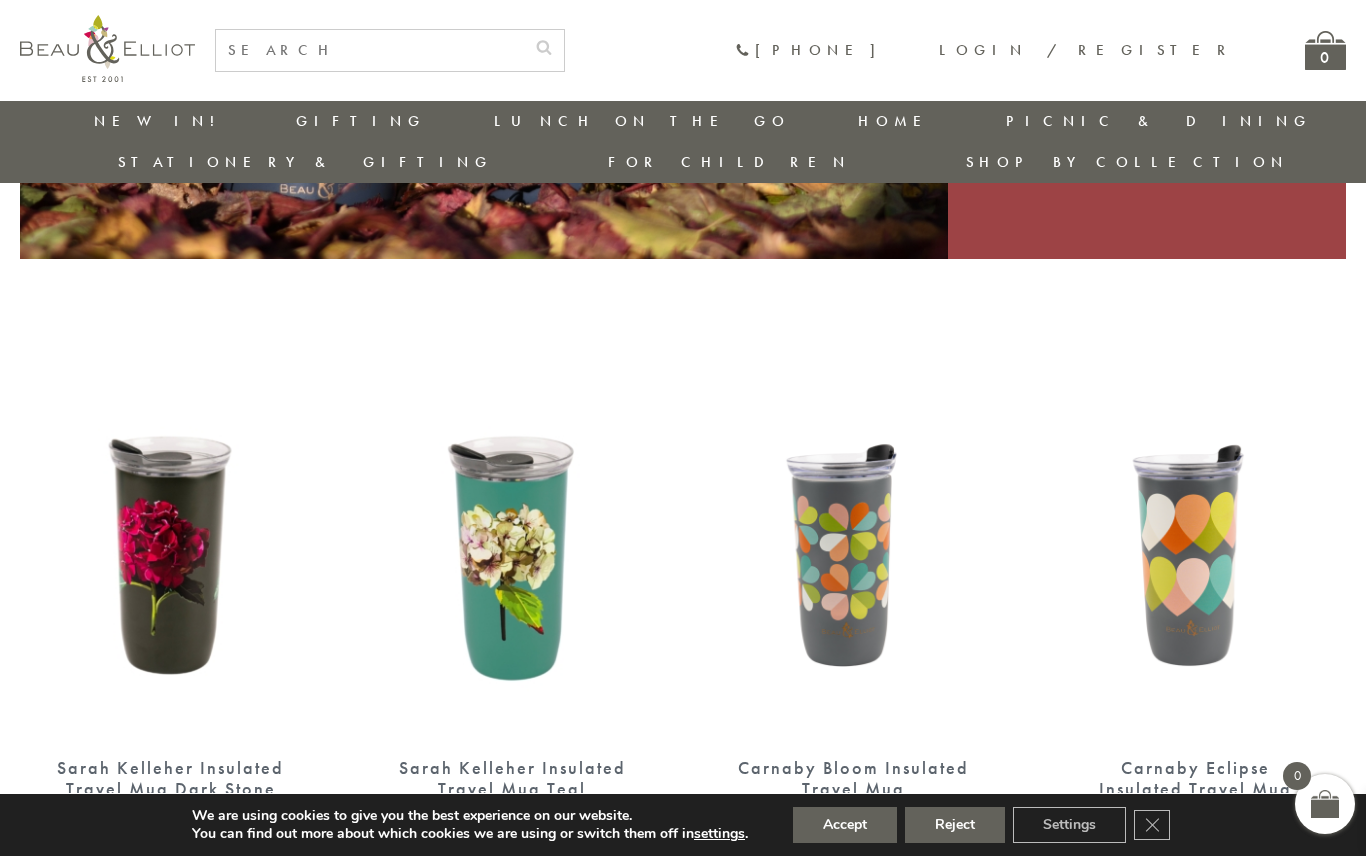 click at bounding box center [171, 543] 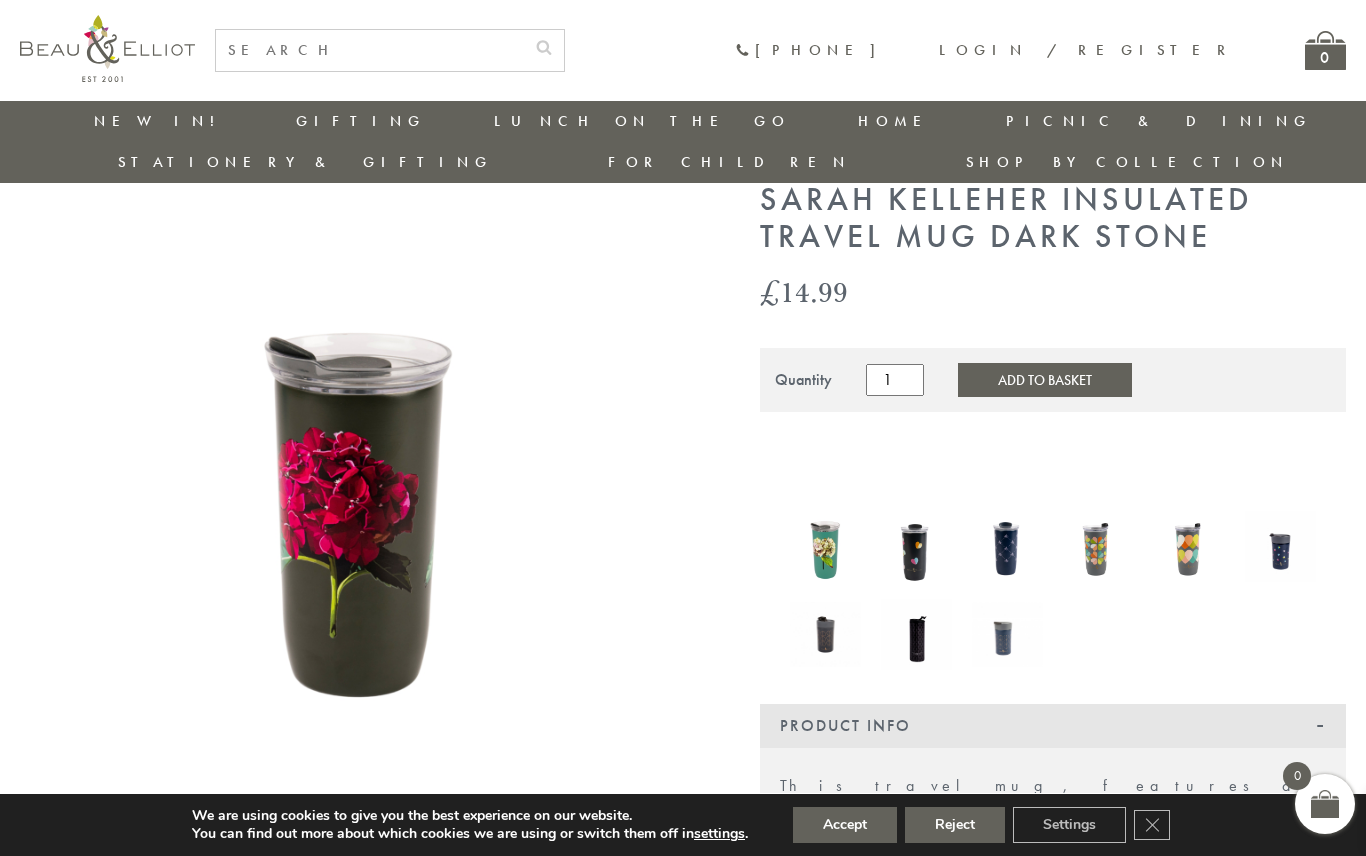 scroll, scrollTop: 64, scrollLeft: 0, axis: vertical 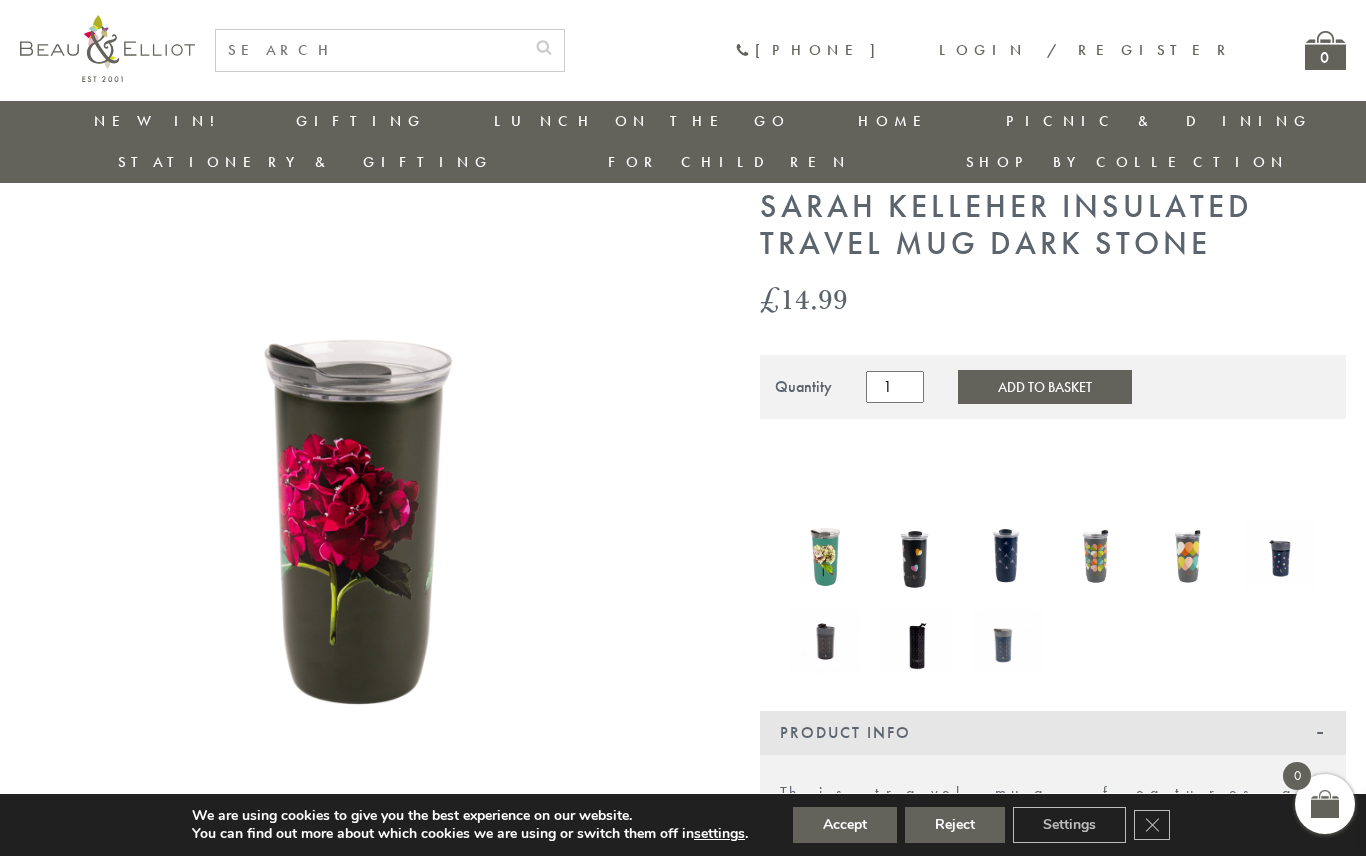 click at bounding box center (1280, 553) 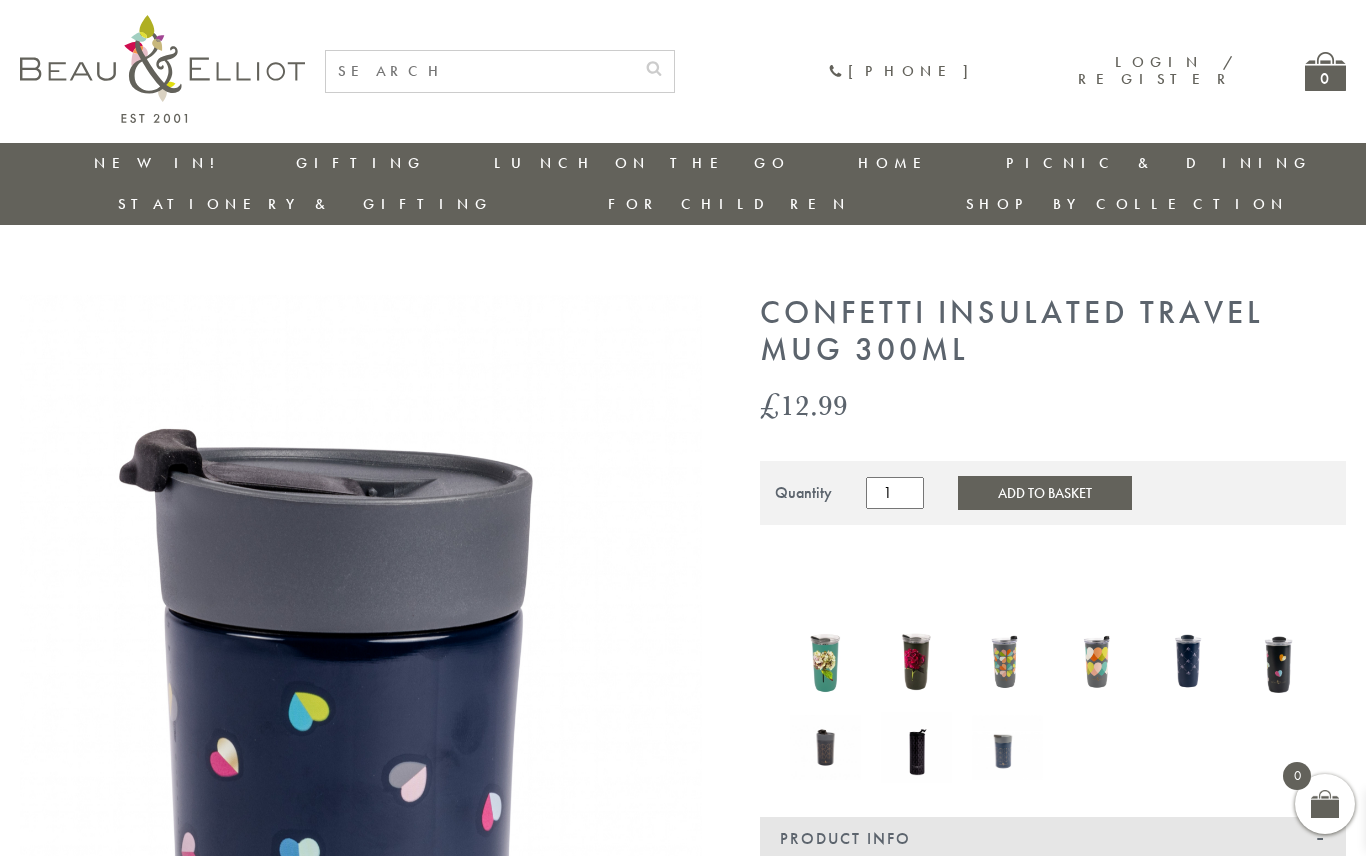 scroll, scrollTop: 0, scrollLeft: 0, axis: both 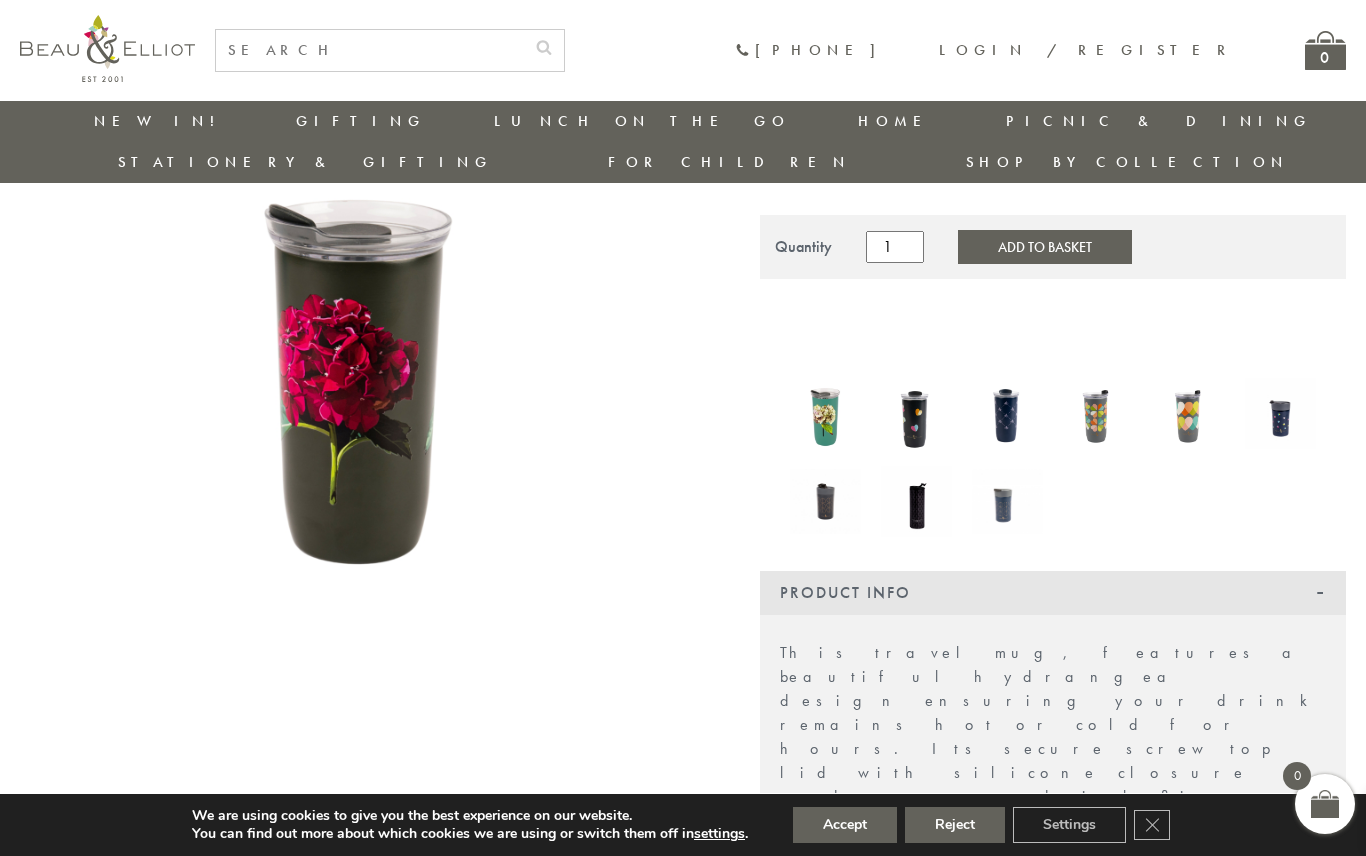 click on "Add to Basket" at bounding box center [1045, 247] 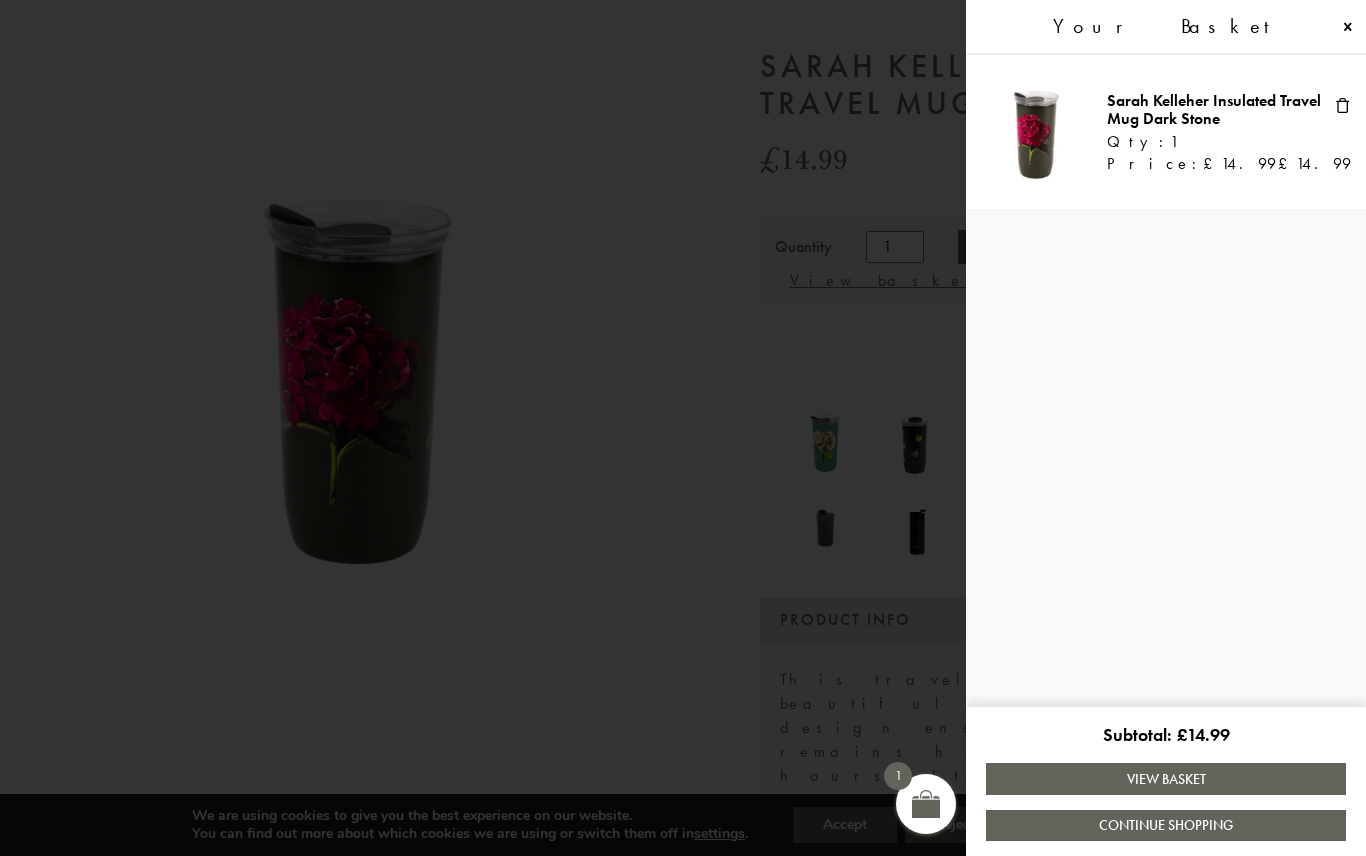 click at bounding box center (683, 428) 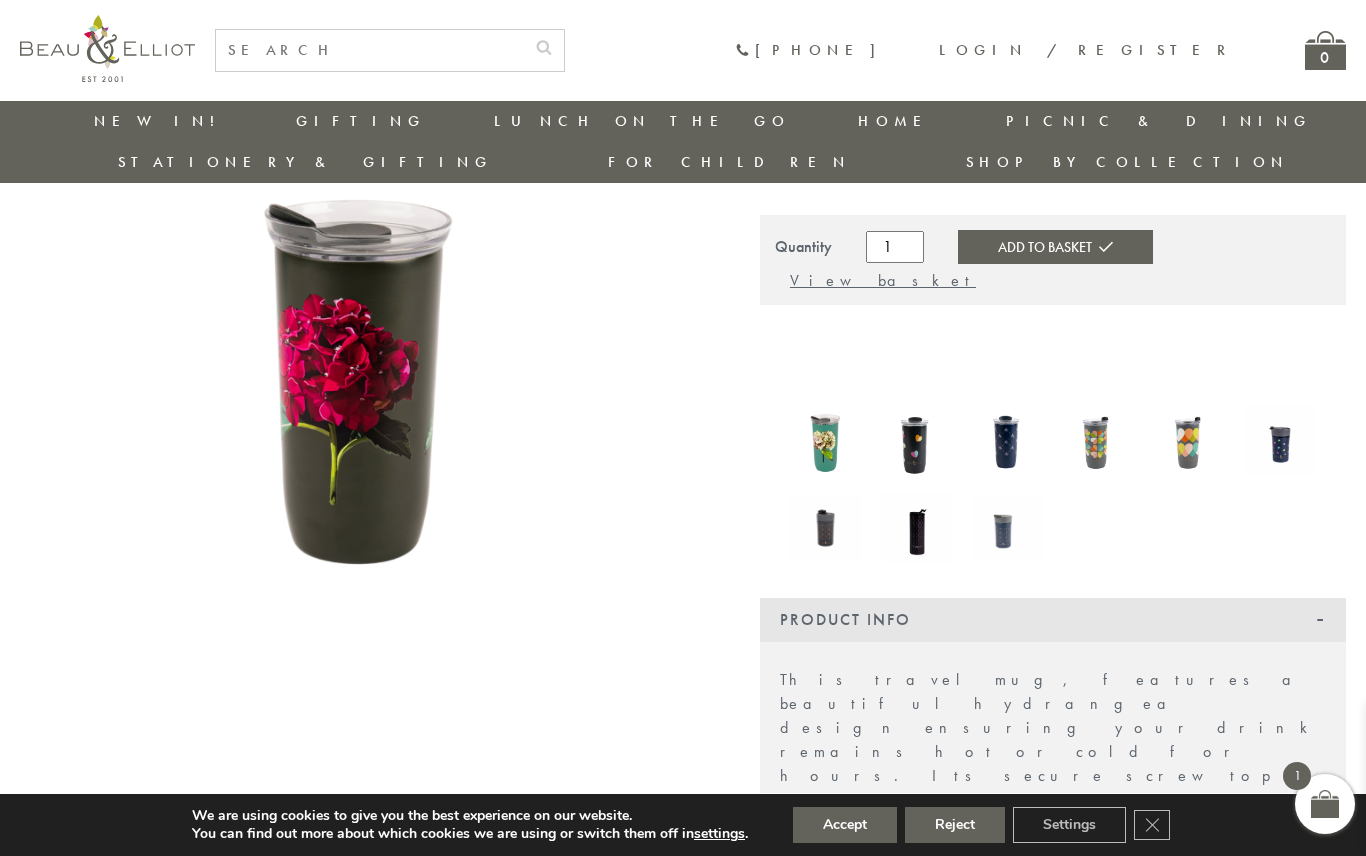 click on "Add to Basket" at bounding box center [1055, 247] 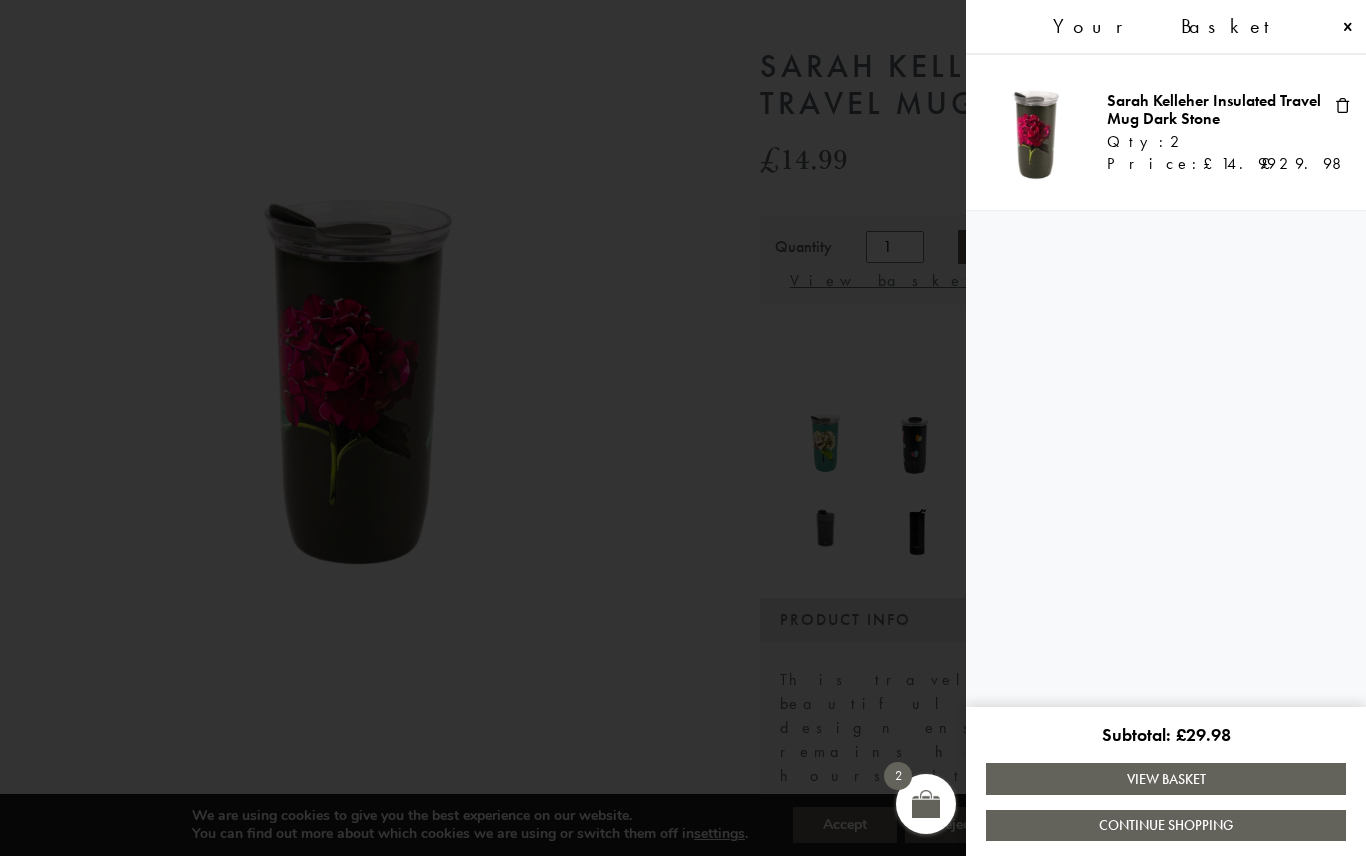 click on "View Basket" at bounding box center [1166, 778] 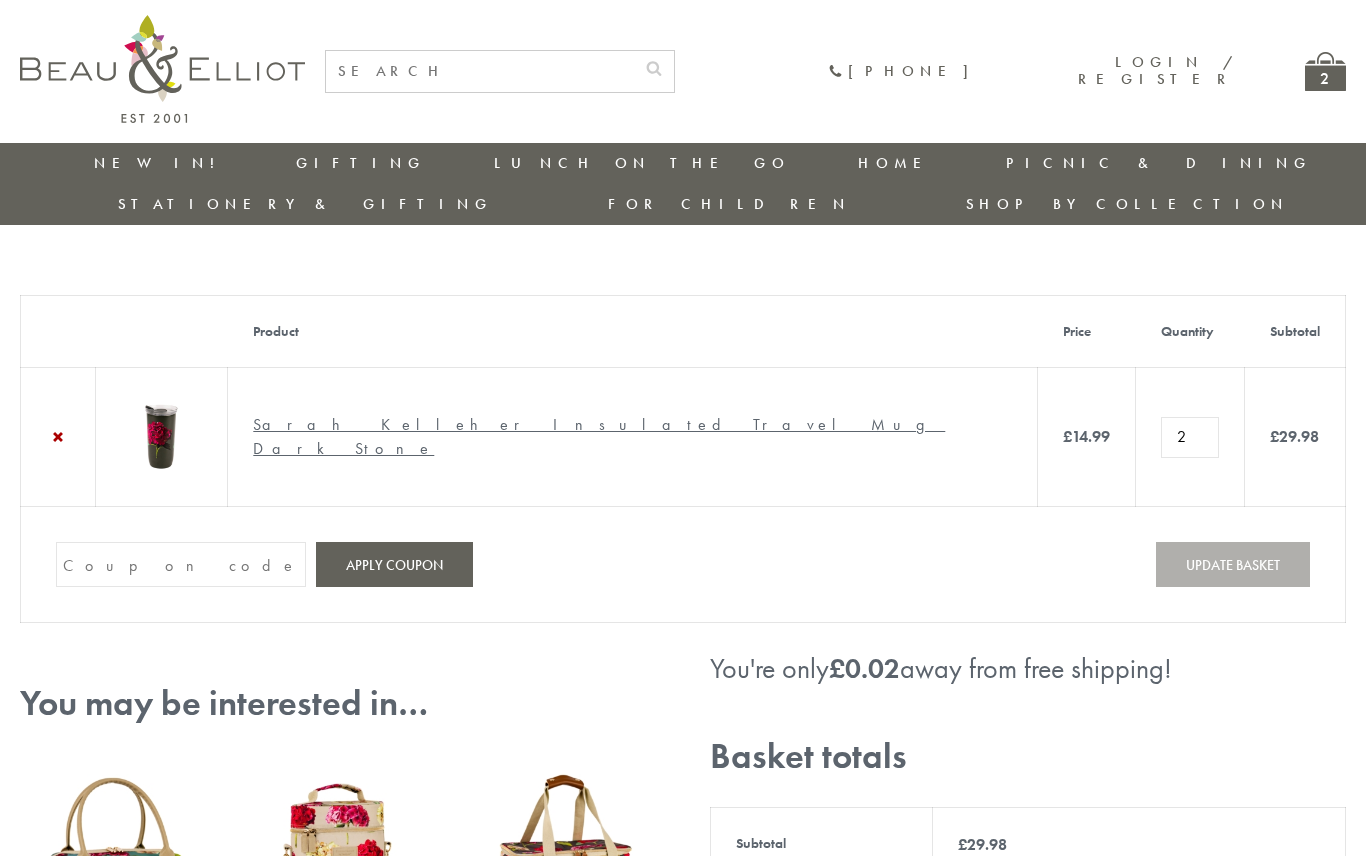 scroll, scrollTop: 0, scrollLeft: 0, axis: both 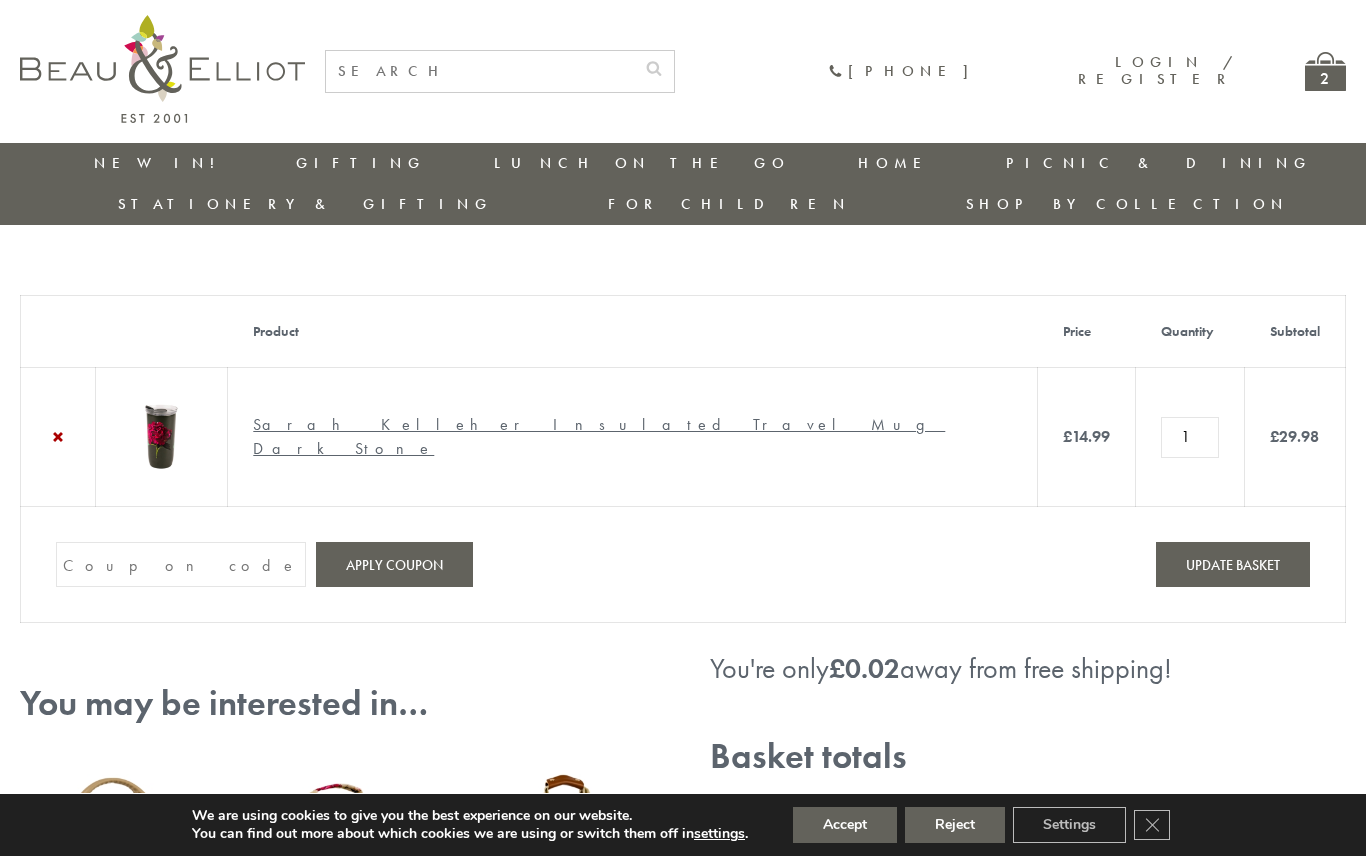 type on "1" 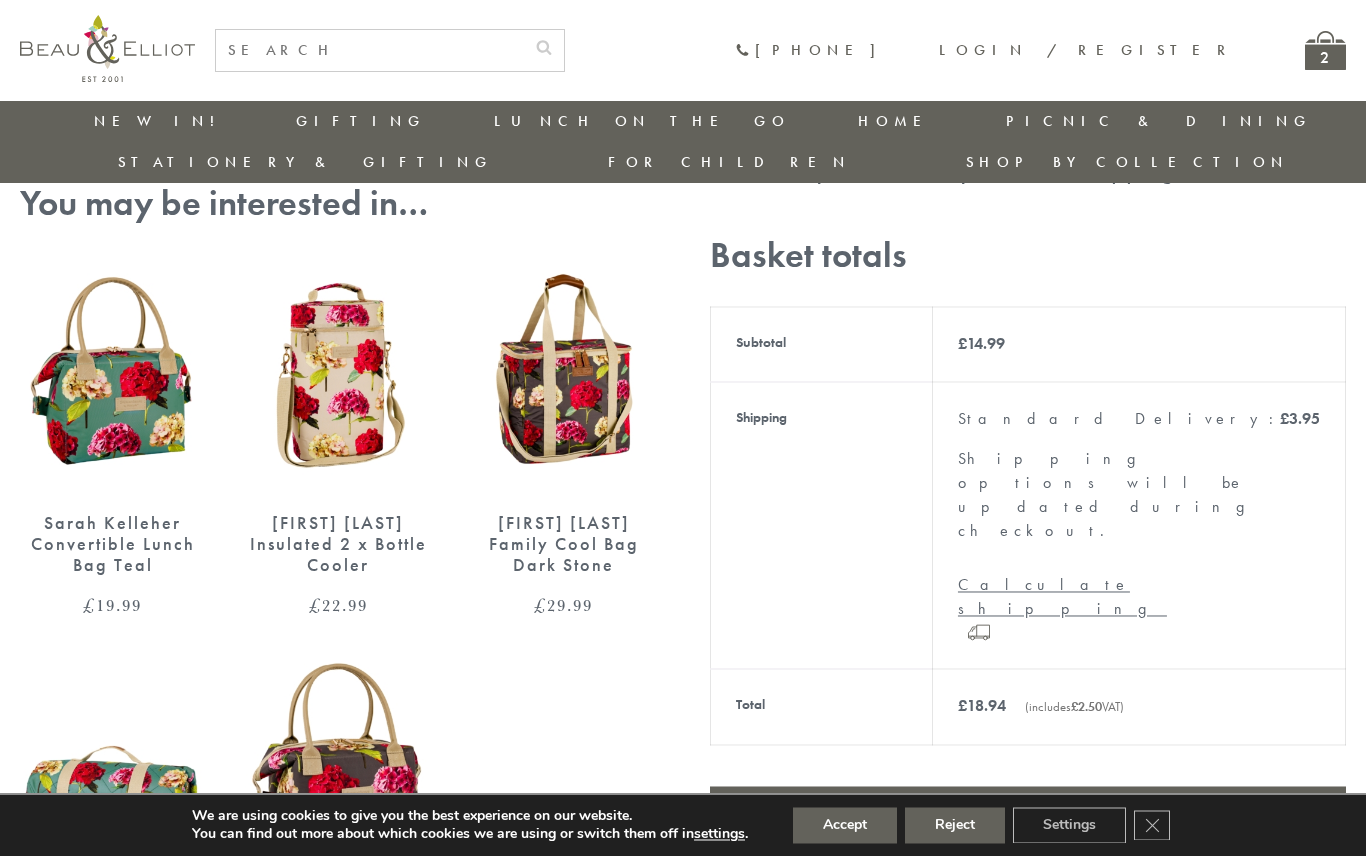 scroll, scrollTop: 561, scrollLeft: 0, axis: vertical 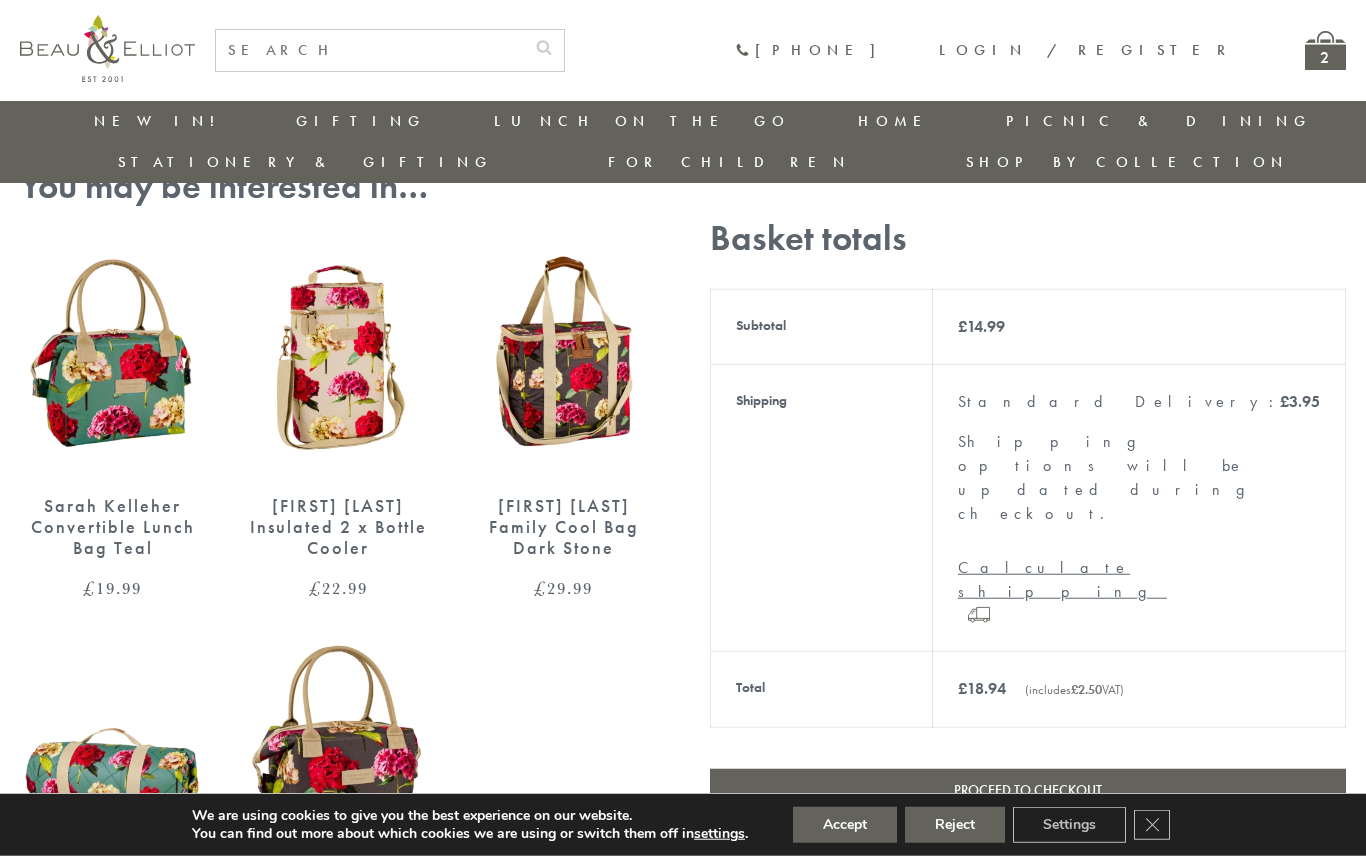 click on "Proceed to checkout" at bounding box center (1028, 790) 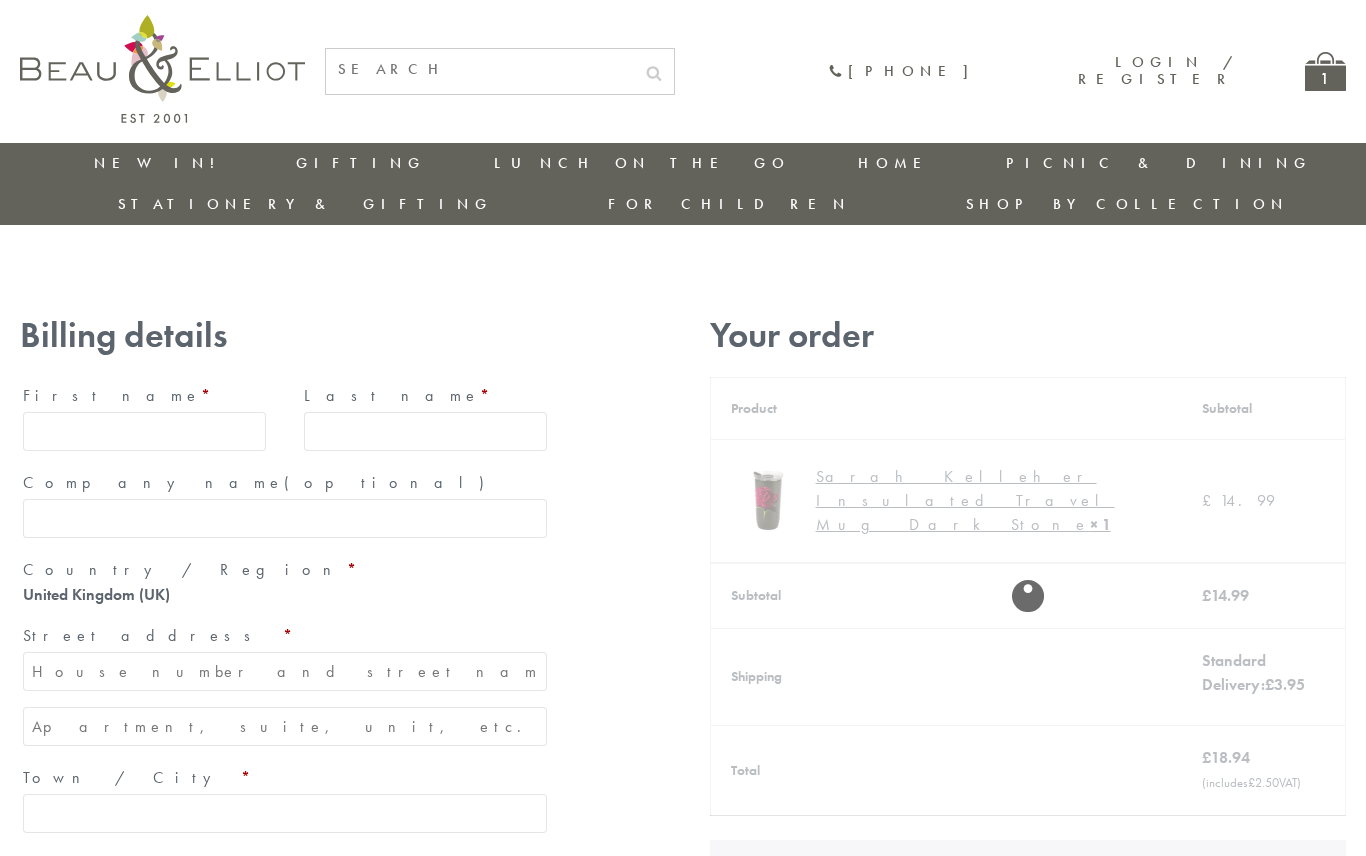 scroll, scrollTop: 0, scrollLeft: 0, axis: both 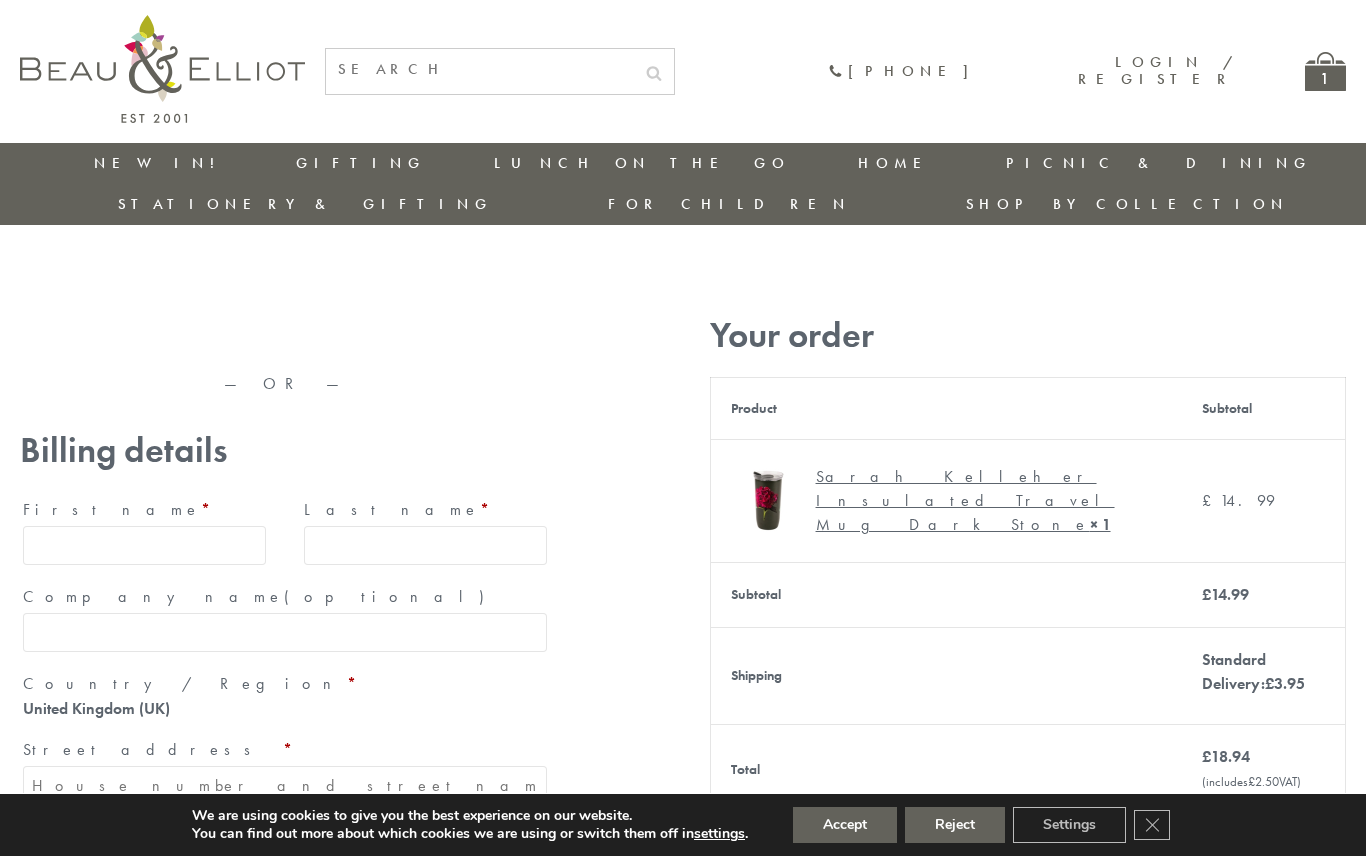 click on "First name *" at bounding box center [144, 545] 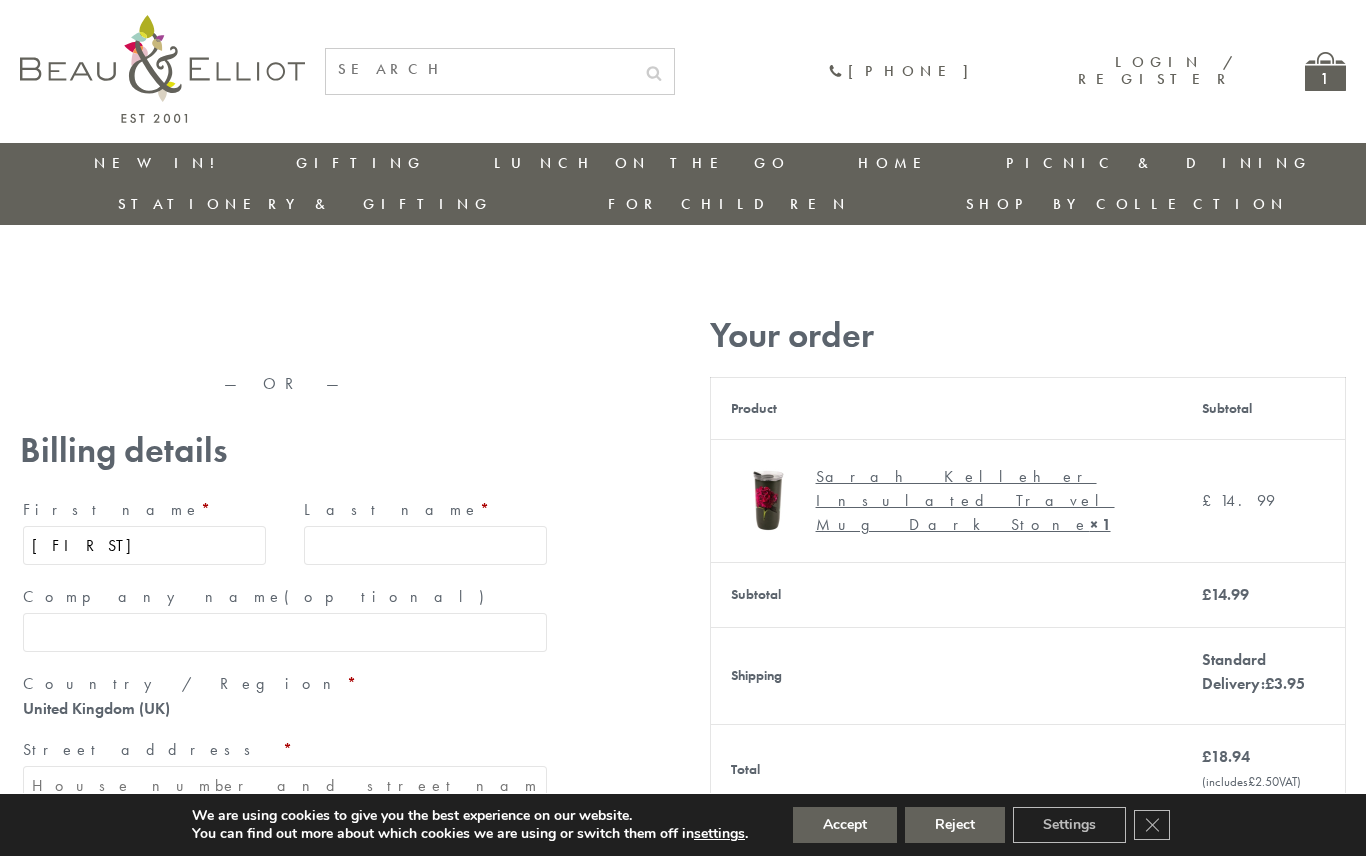 type on "[FIRST]" 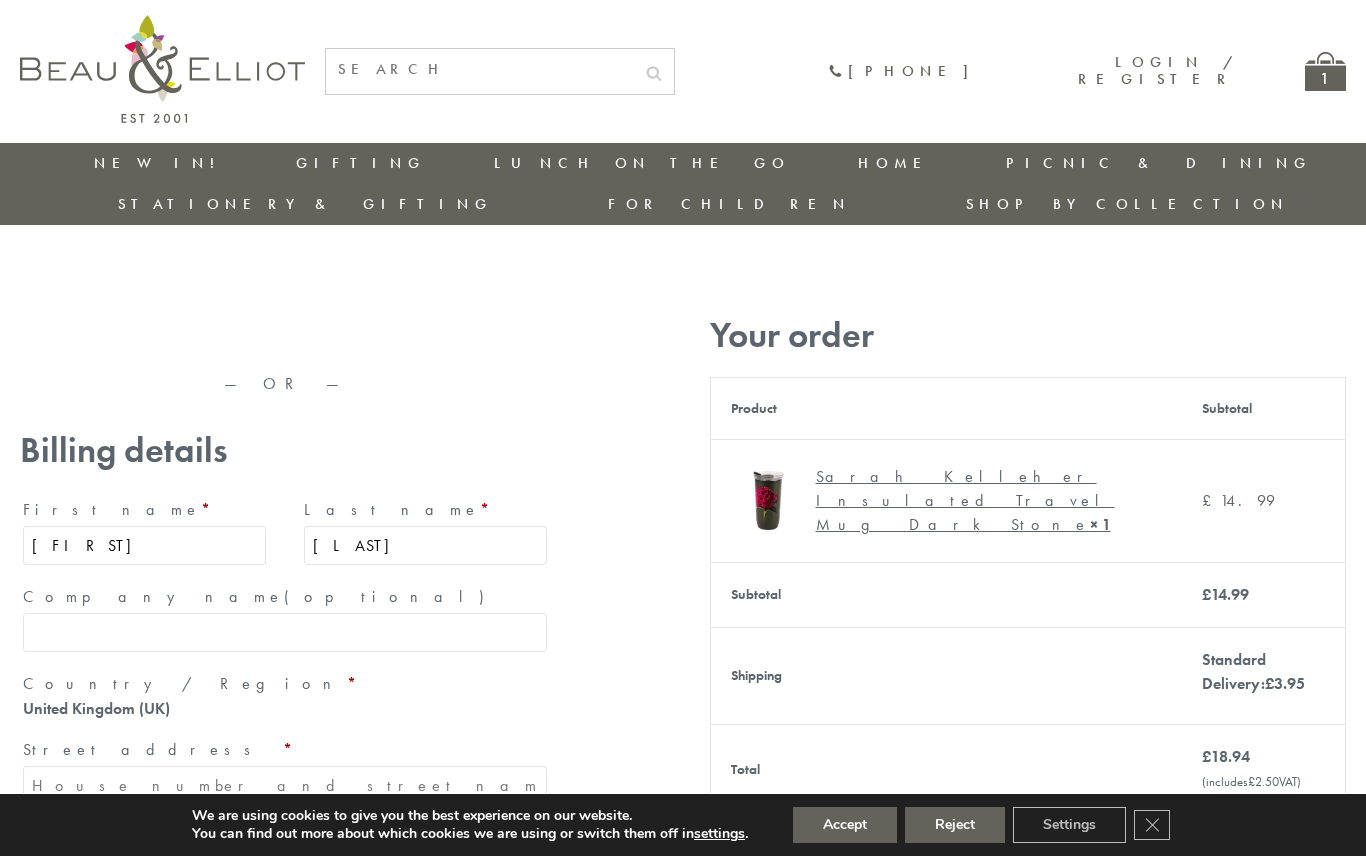 type on "[LAST]" 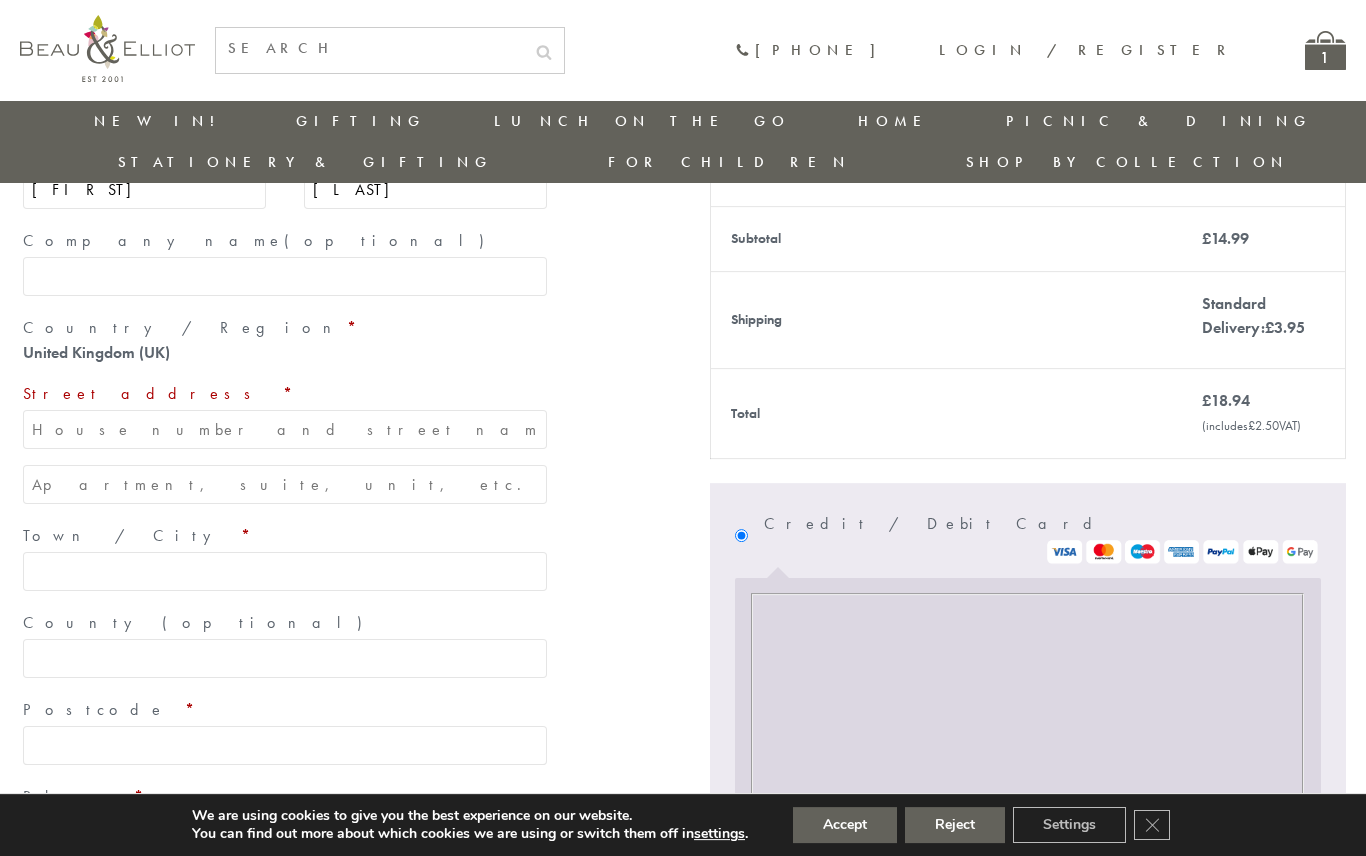 scroll, scrollTop: 366, scrollLeft: 0, axis: vertical 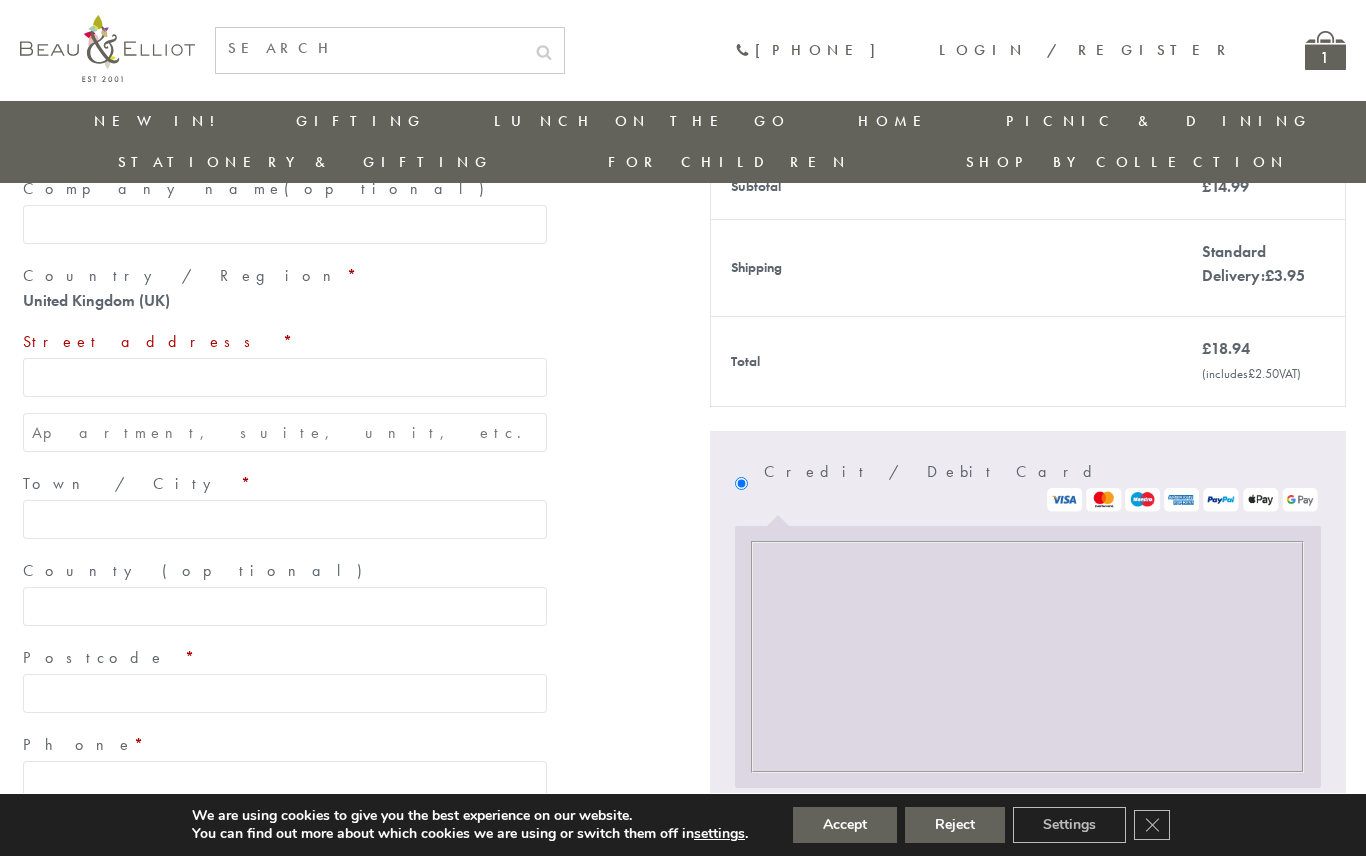 click on "Street address *" at bounding box center [285, 377] 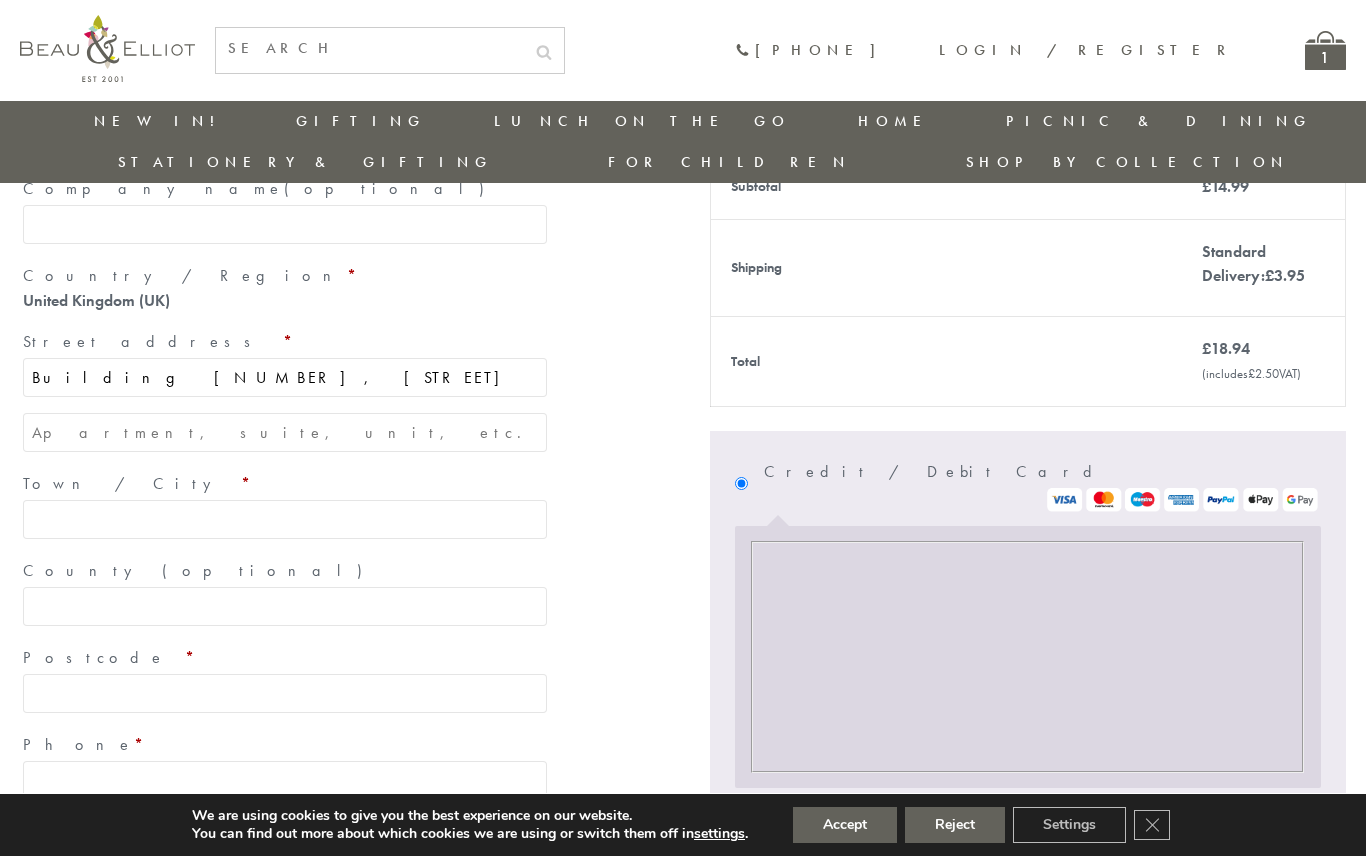 type on "Building [NUMBER], [STREET]" 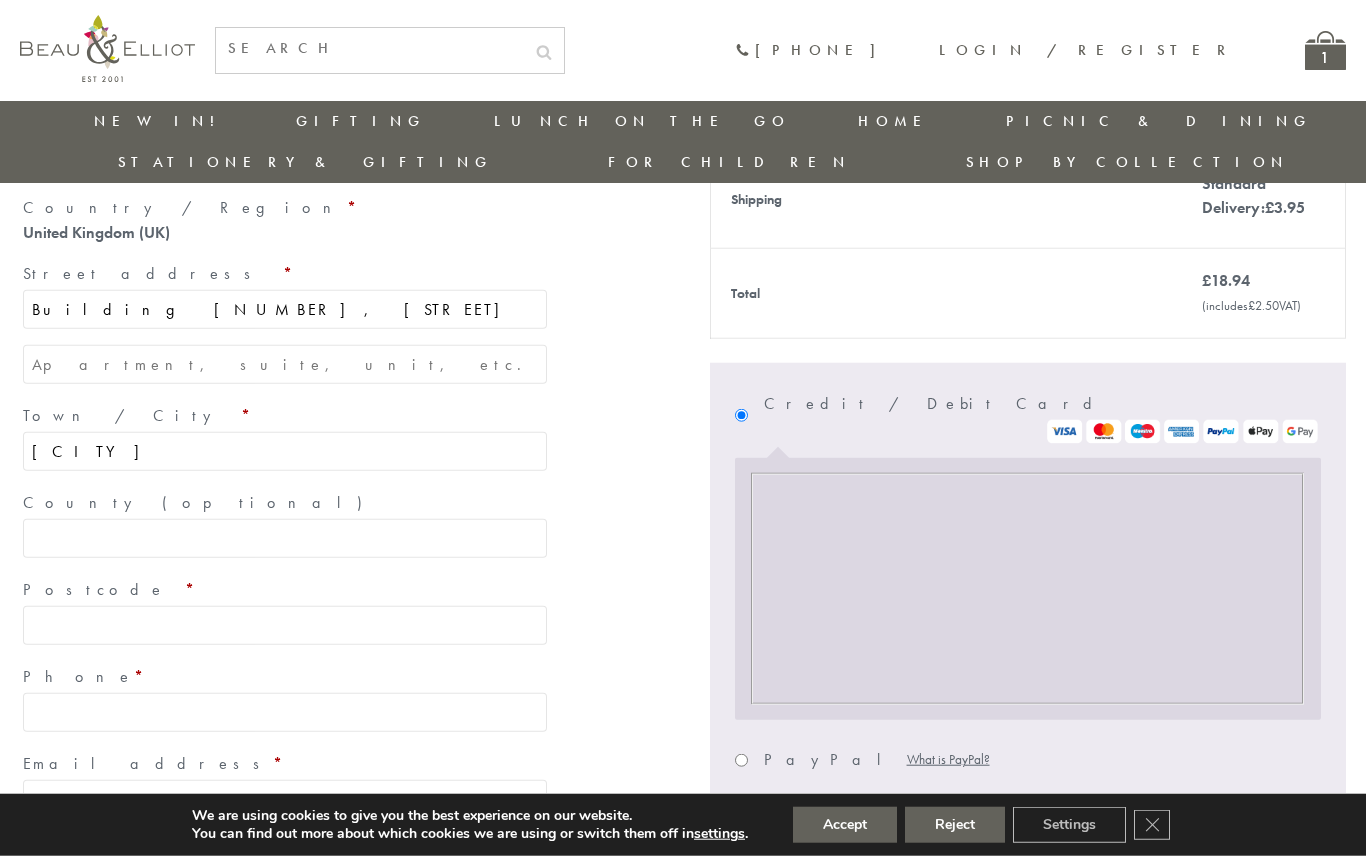 scroll, scrollTop: 468, scrollLeft: 0, axis: vertical 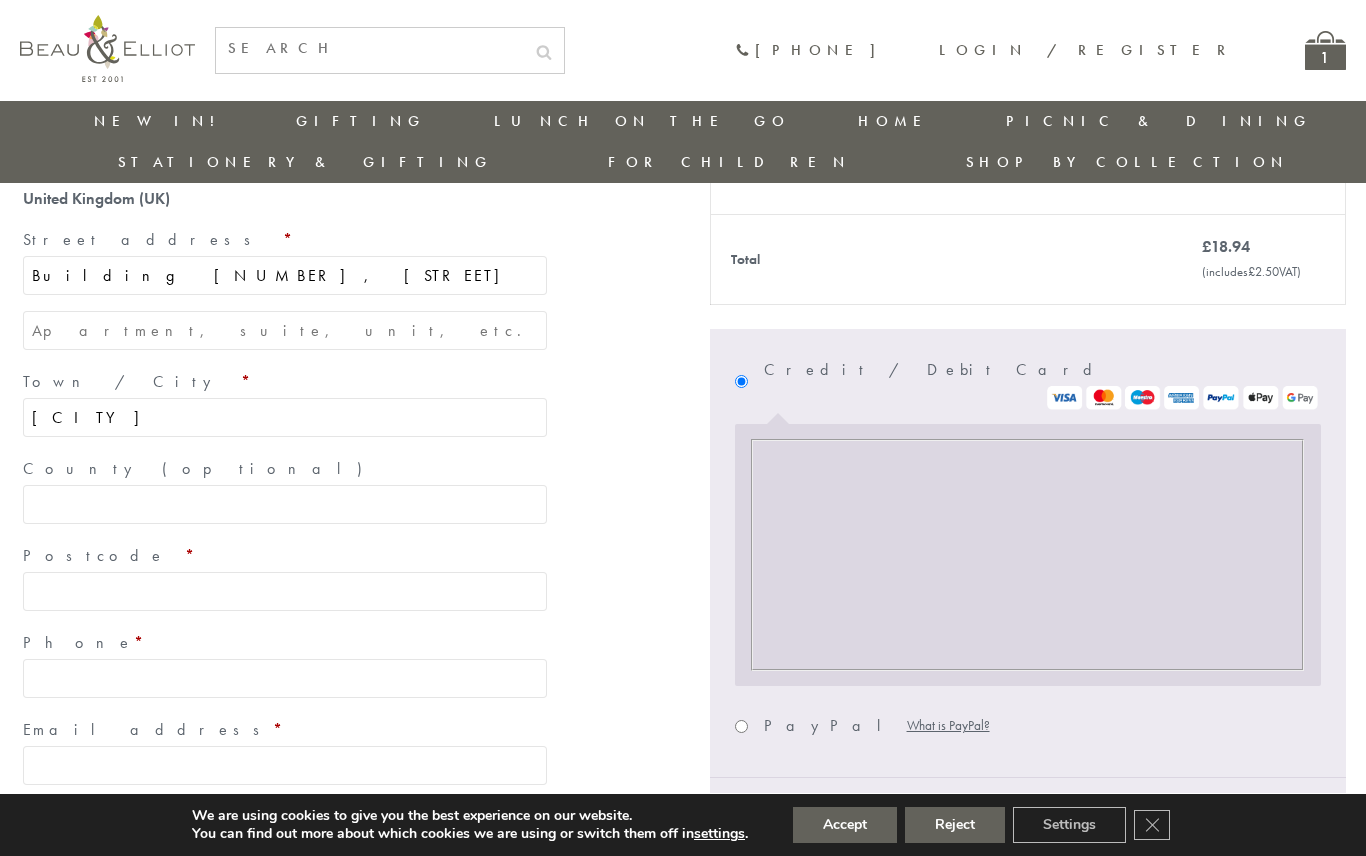 type on "[CITY]" 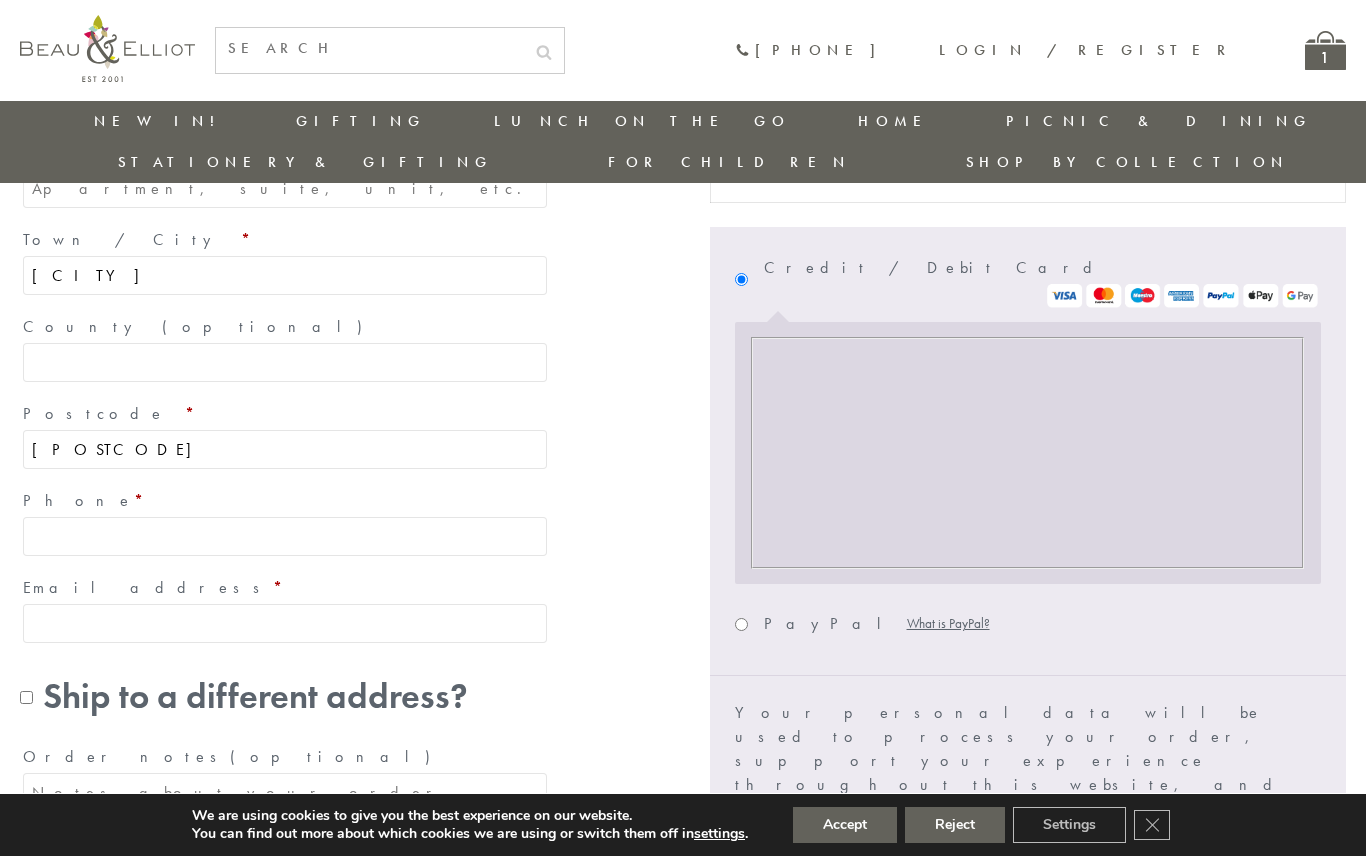 scroll, scrollTop: 672, scrollLeft: 0, axis: vertical 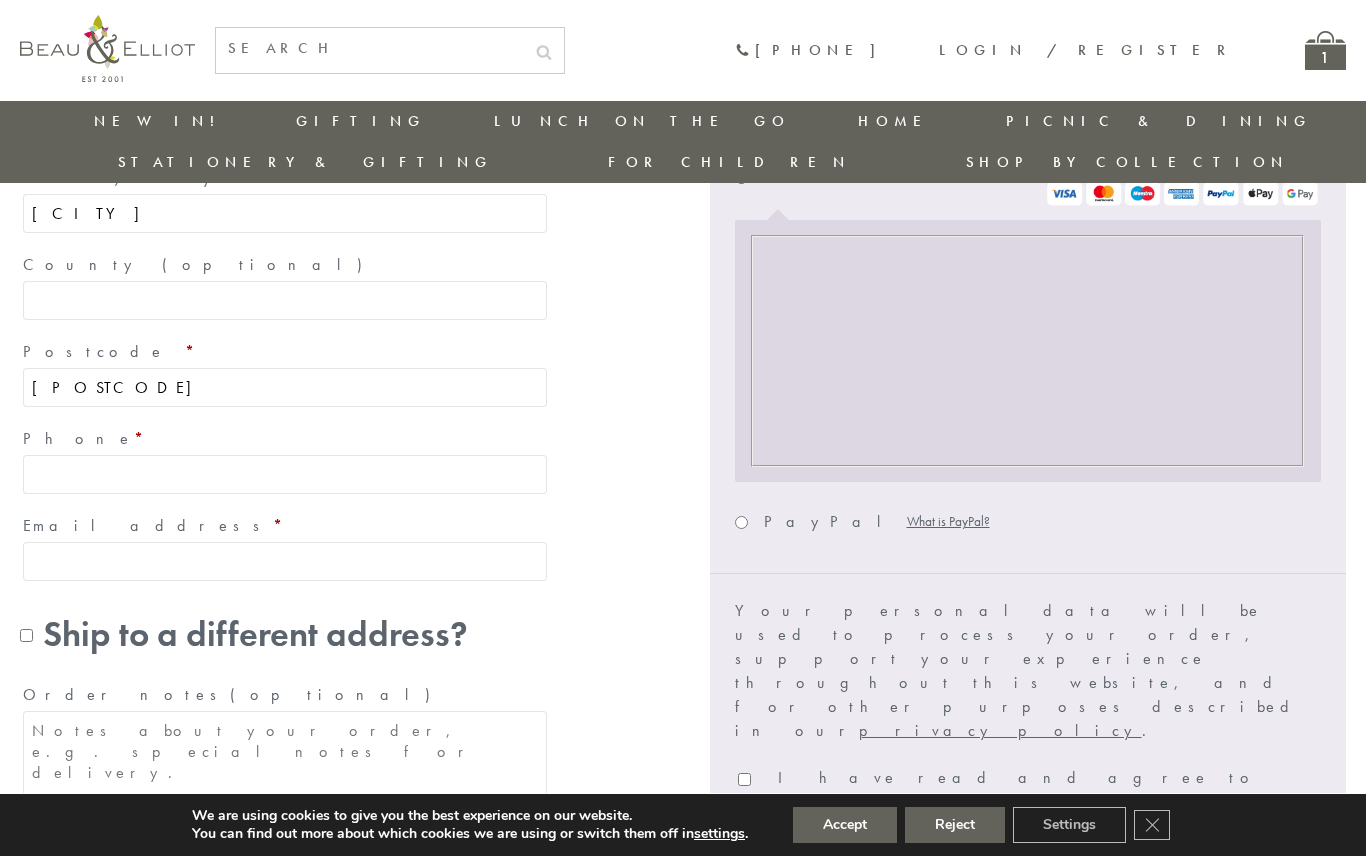 type on "[POSTCODE]" 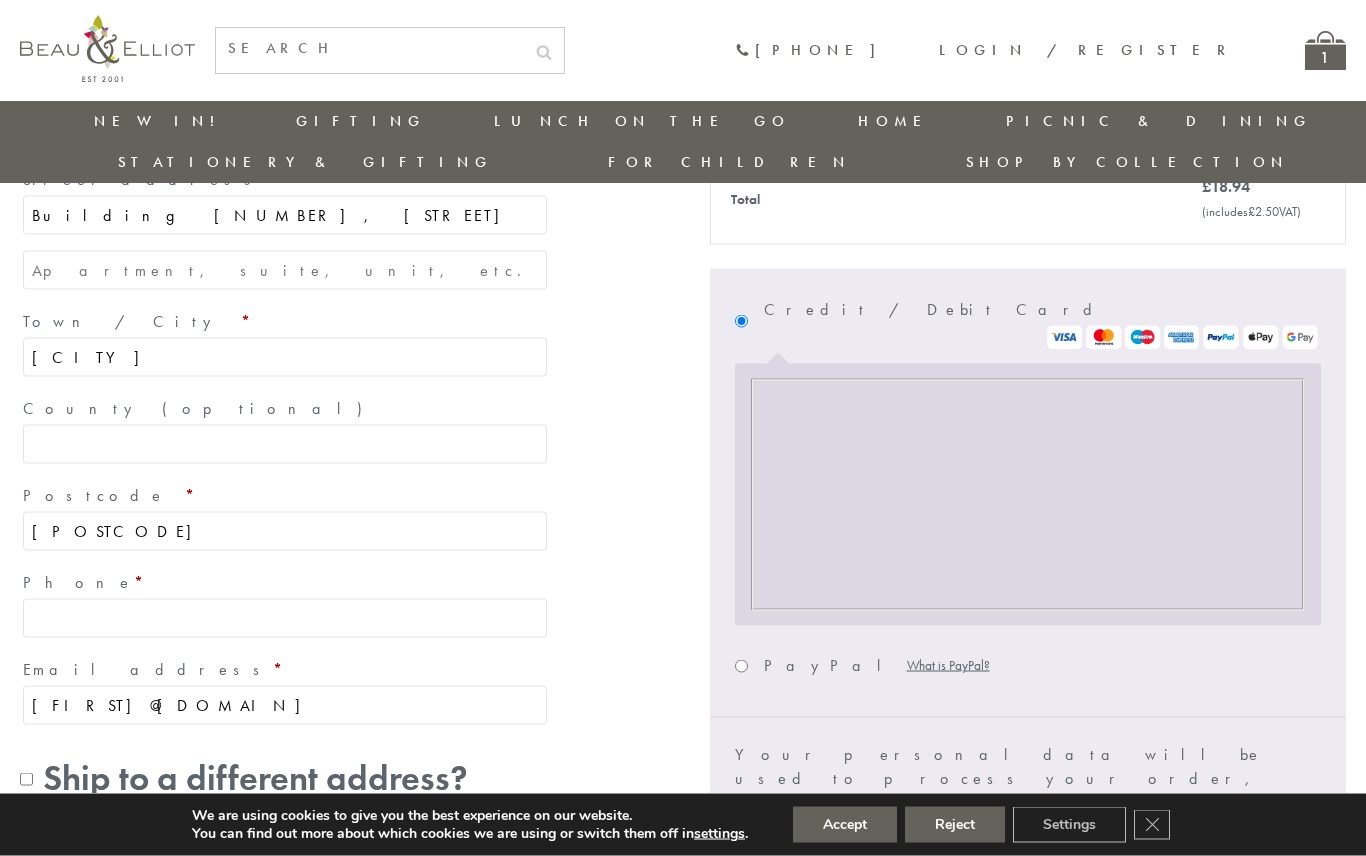 scroll, scrollTop: 570, scrollLeft: 0, axis: vertical 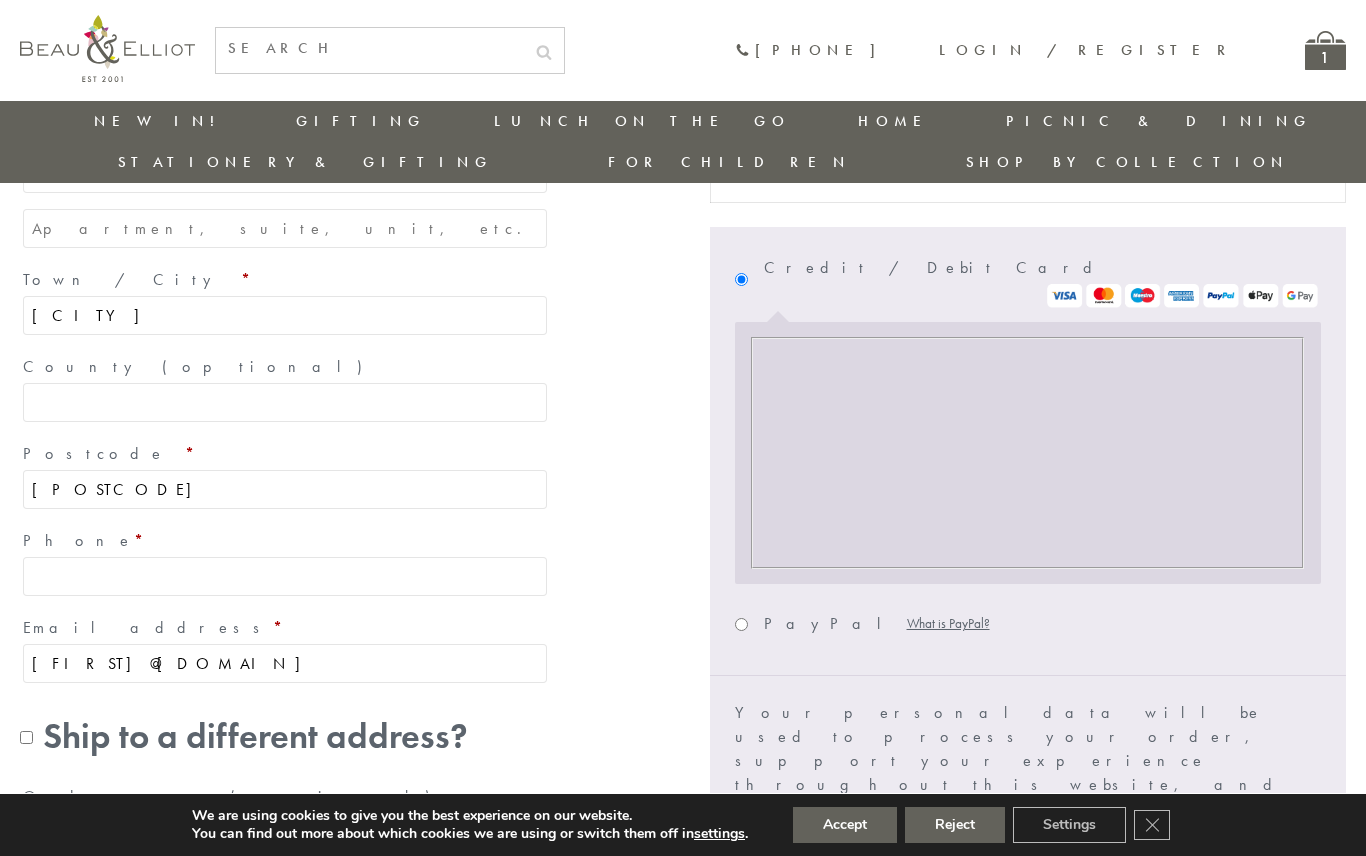 type on "[FIRST]@[DOMAIN]" 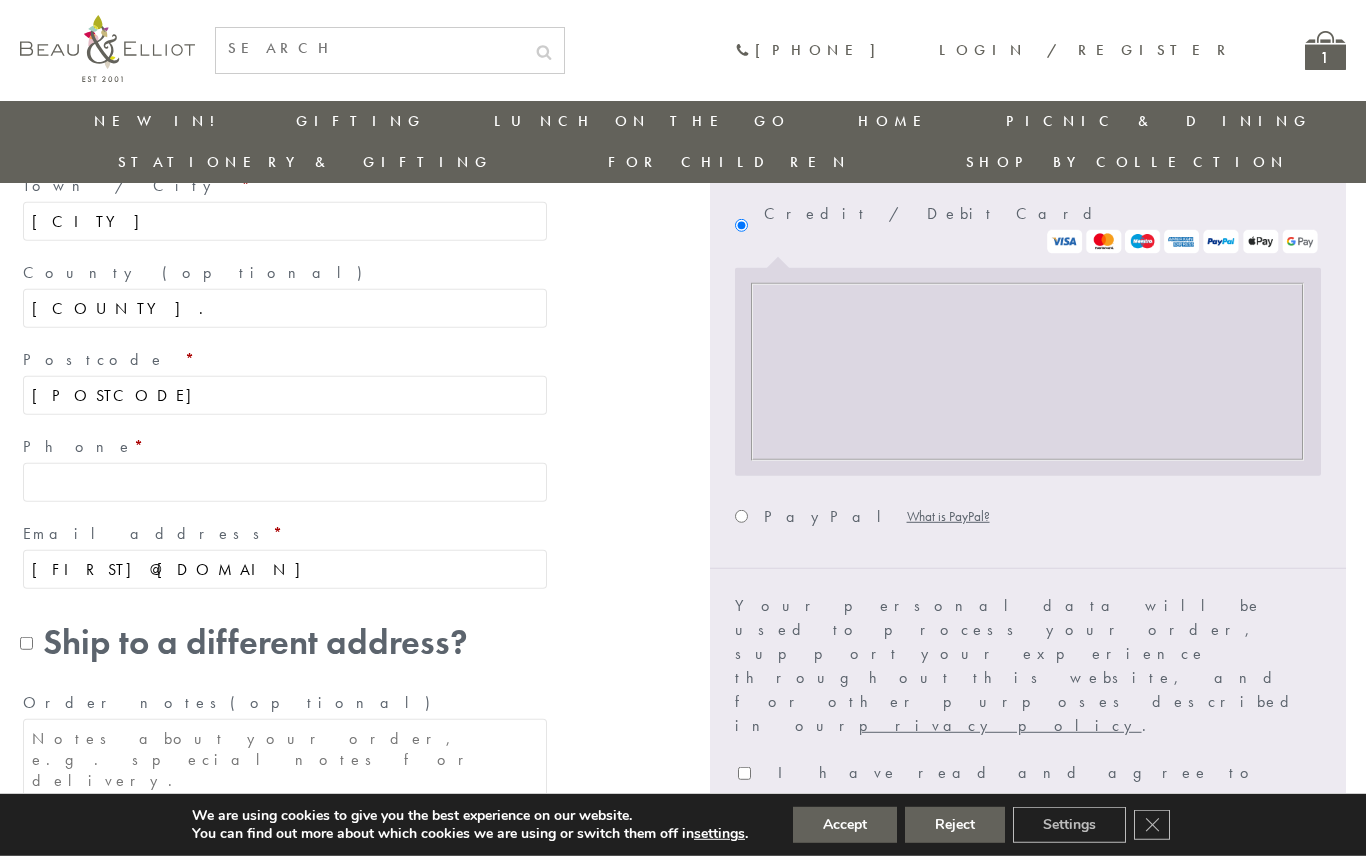 scroll, scrollTop: 672, scrollLeft: 0, axis: vertical 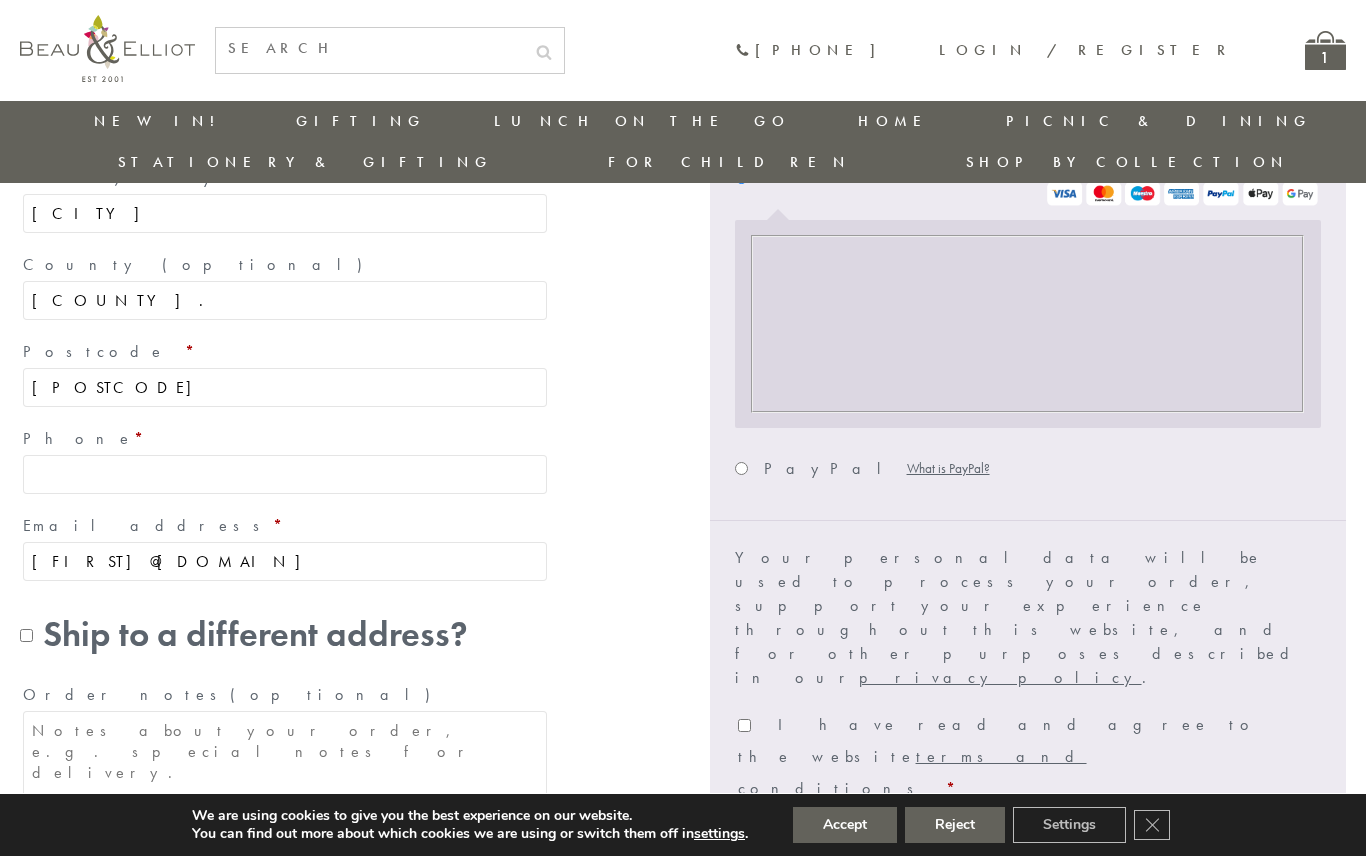 type on "[COUNTY]." 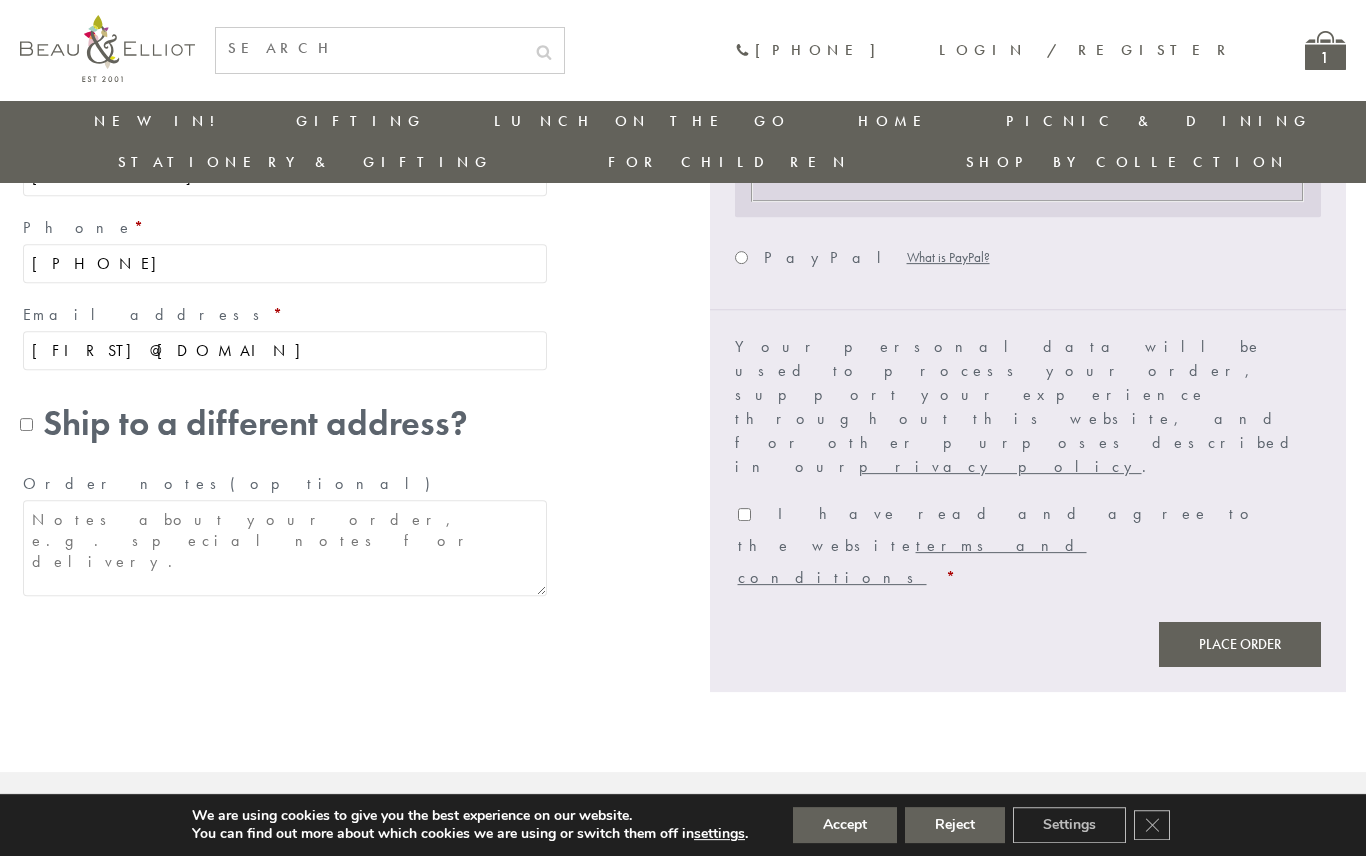 scroll, scrollTop: 978, scrollLeft: 0, axis: vertical 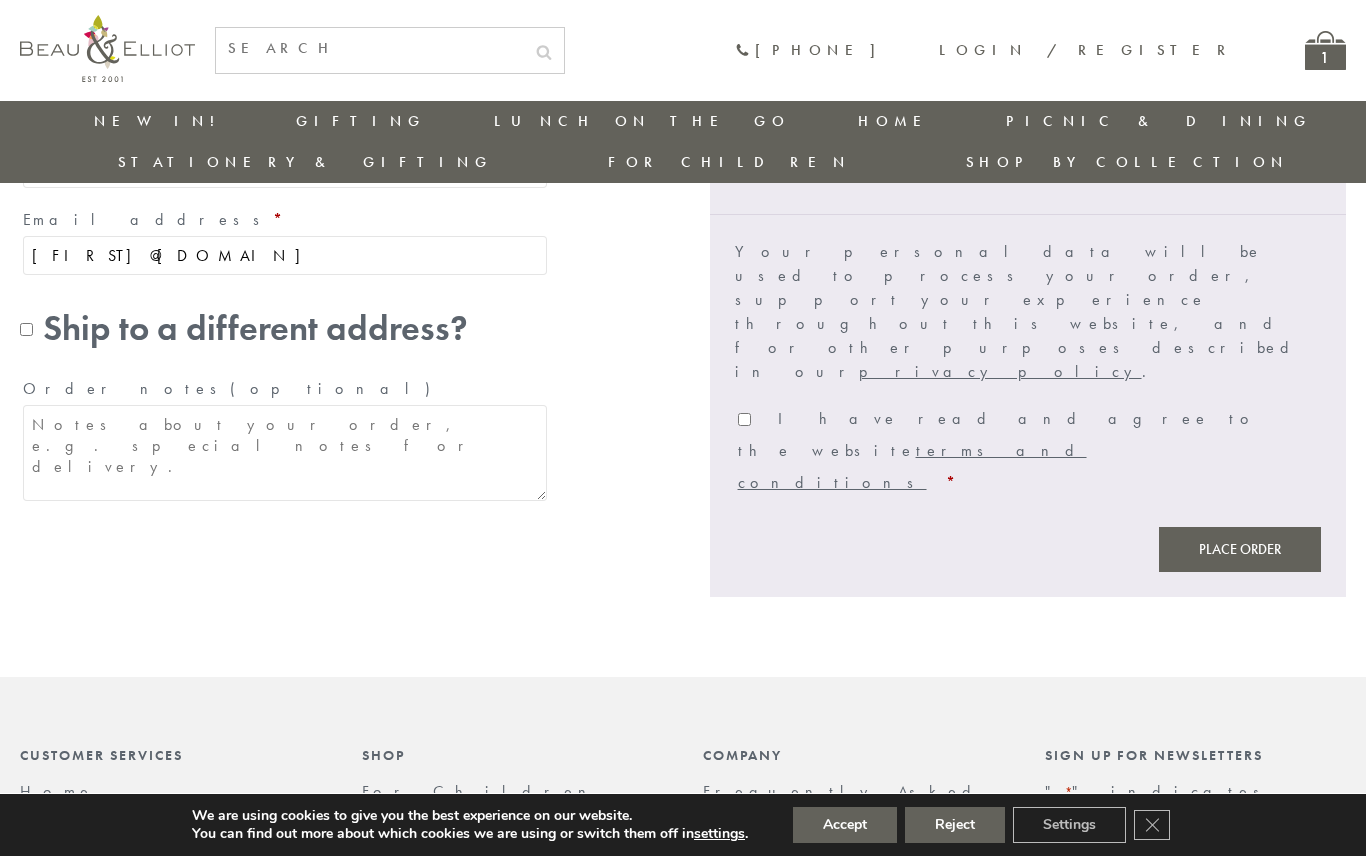 type on "[PHONE]" 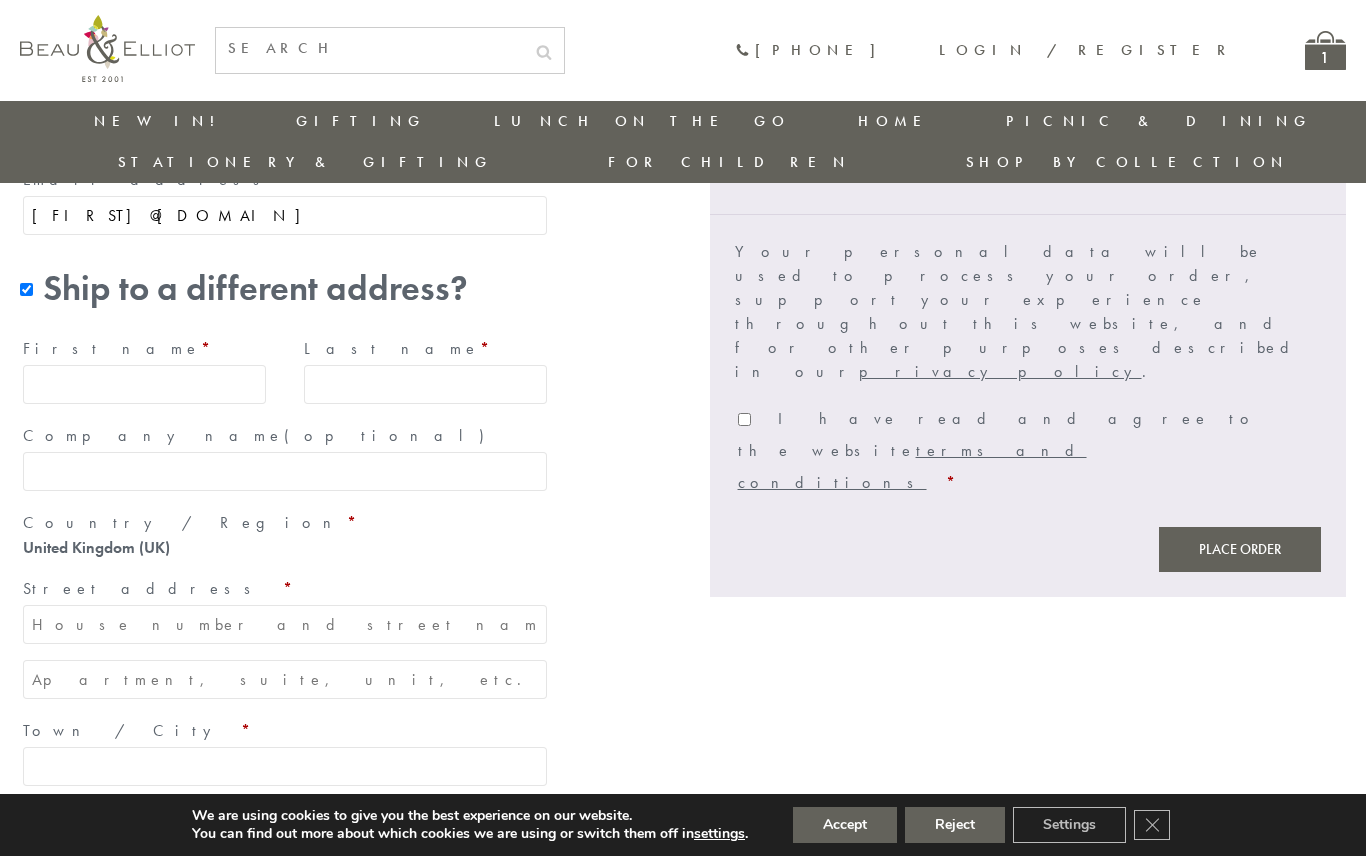 click on "First name *" at bounding box center [144, 384] 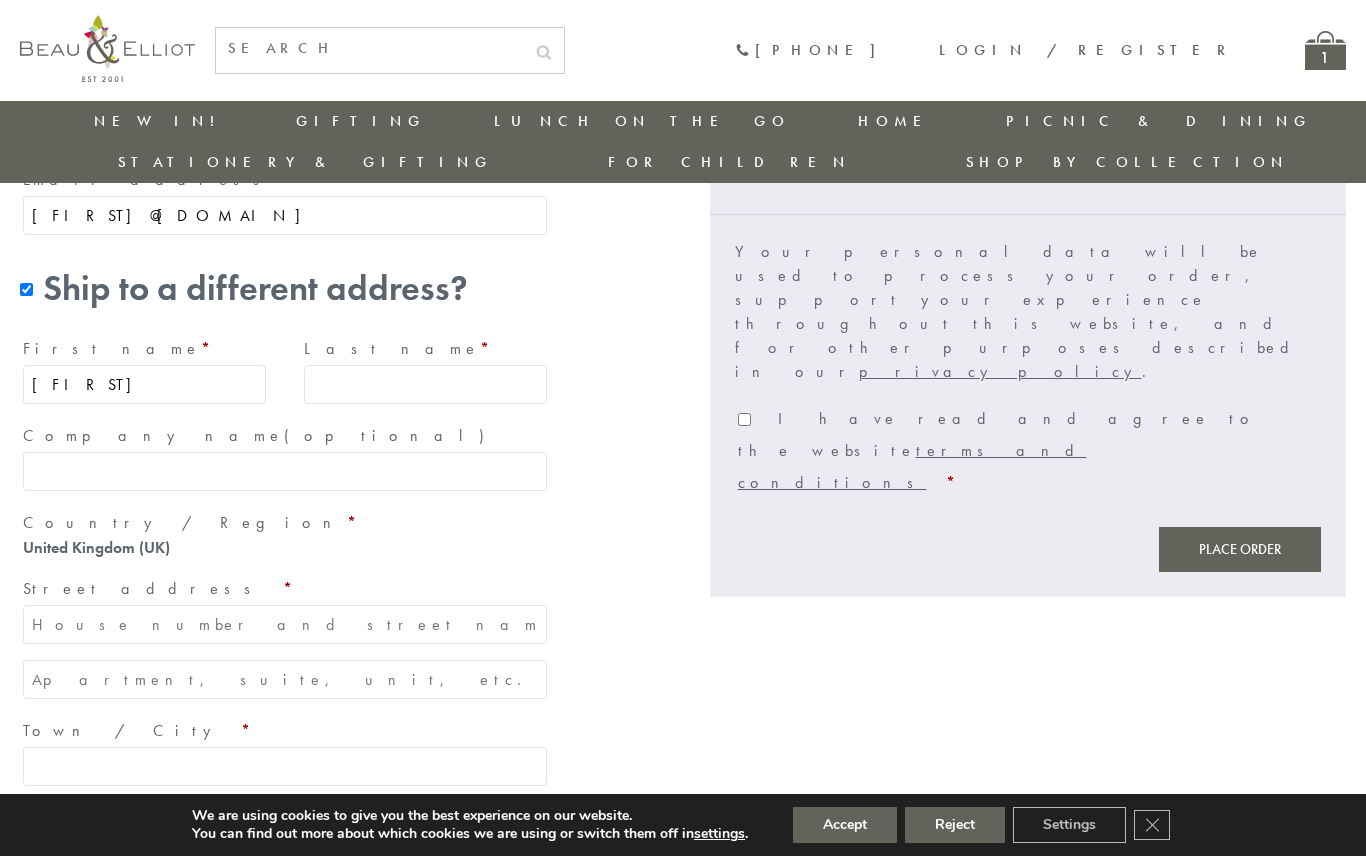 type on "[FIRST]" 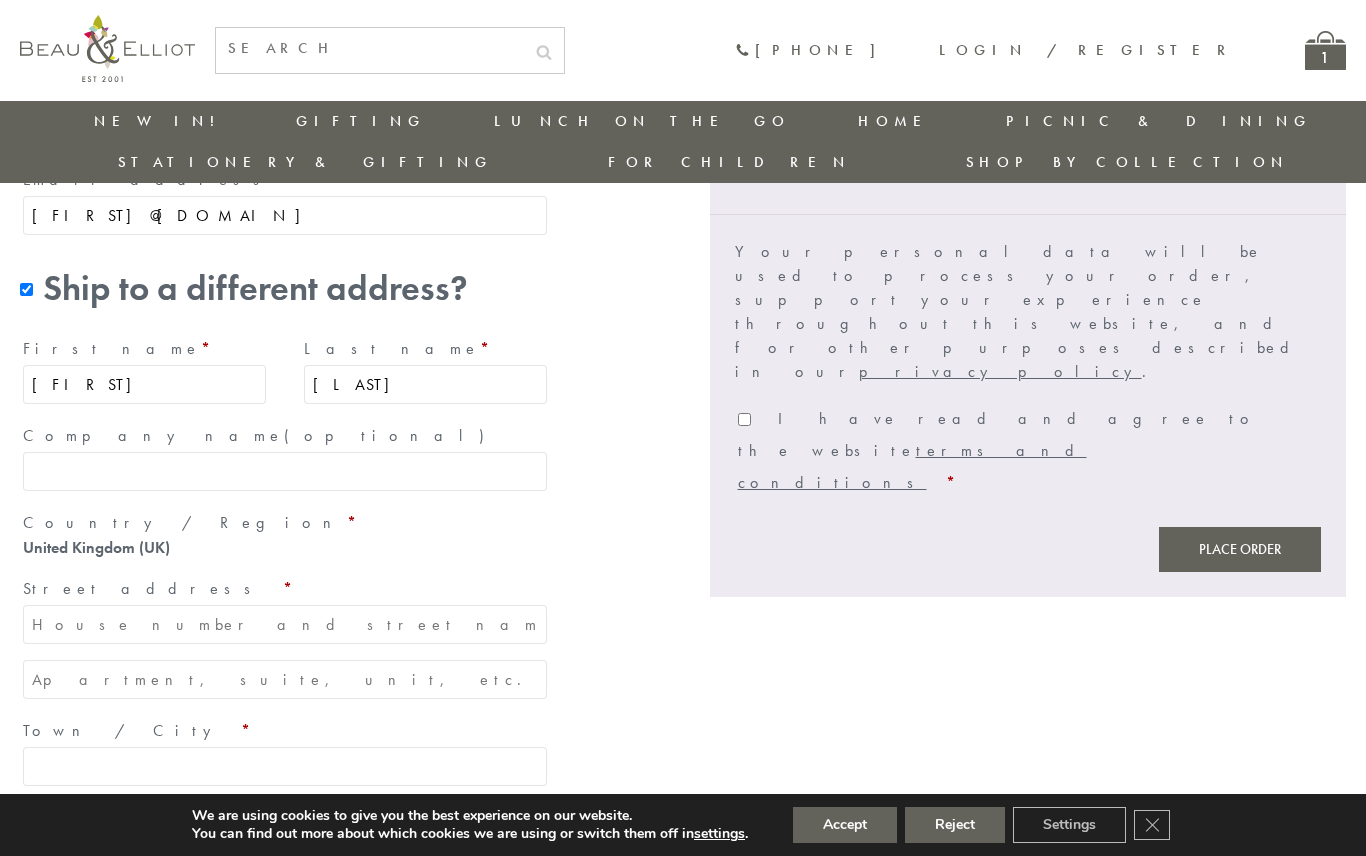 type on "[LAST]" 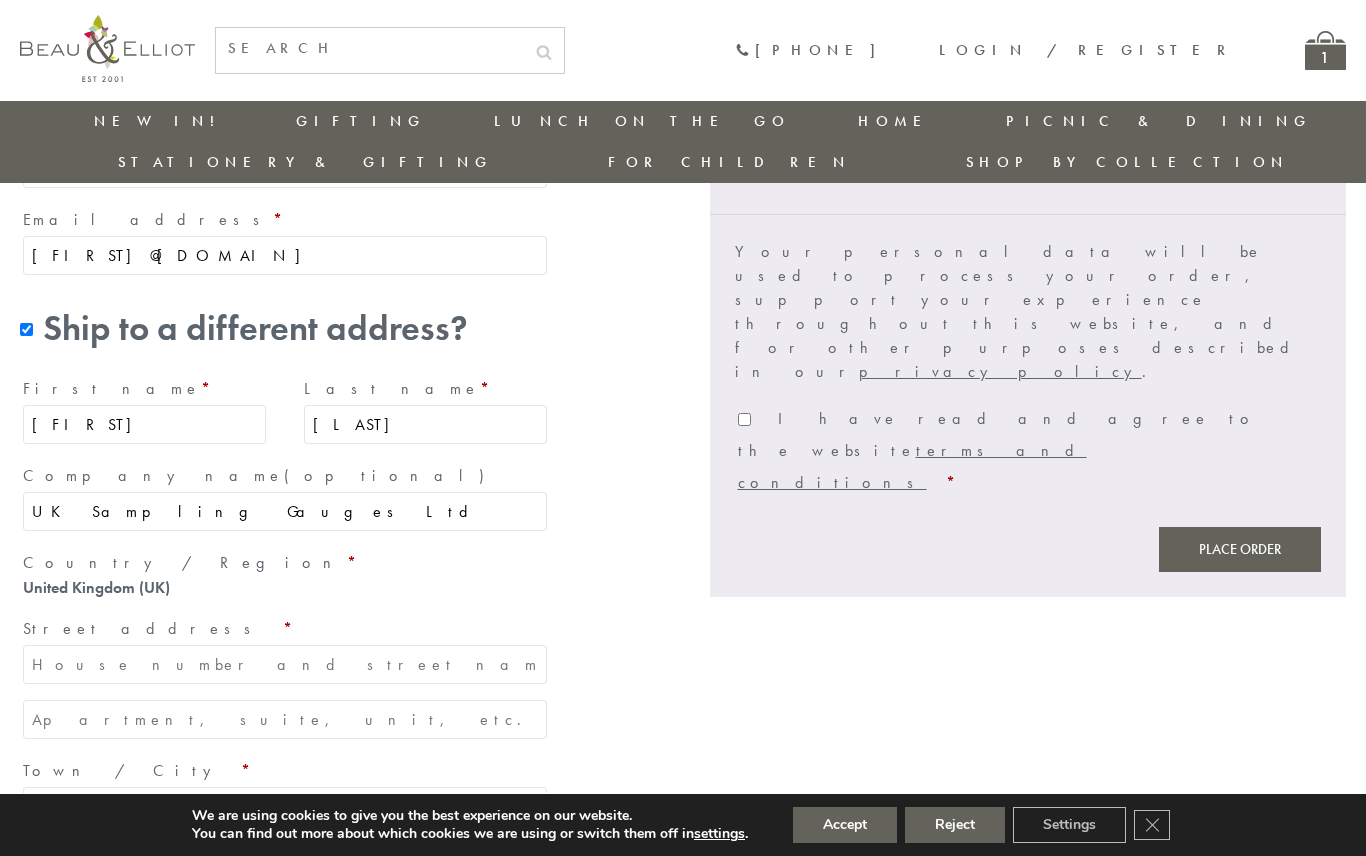 type on "UK Sampling Gauges Ltd" 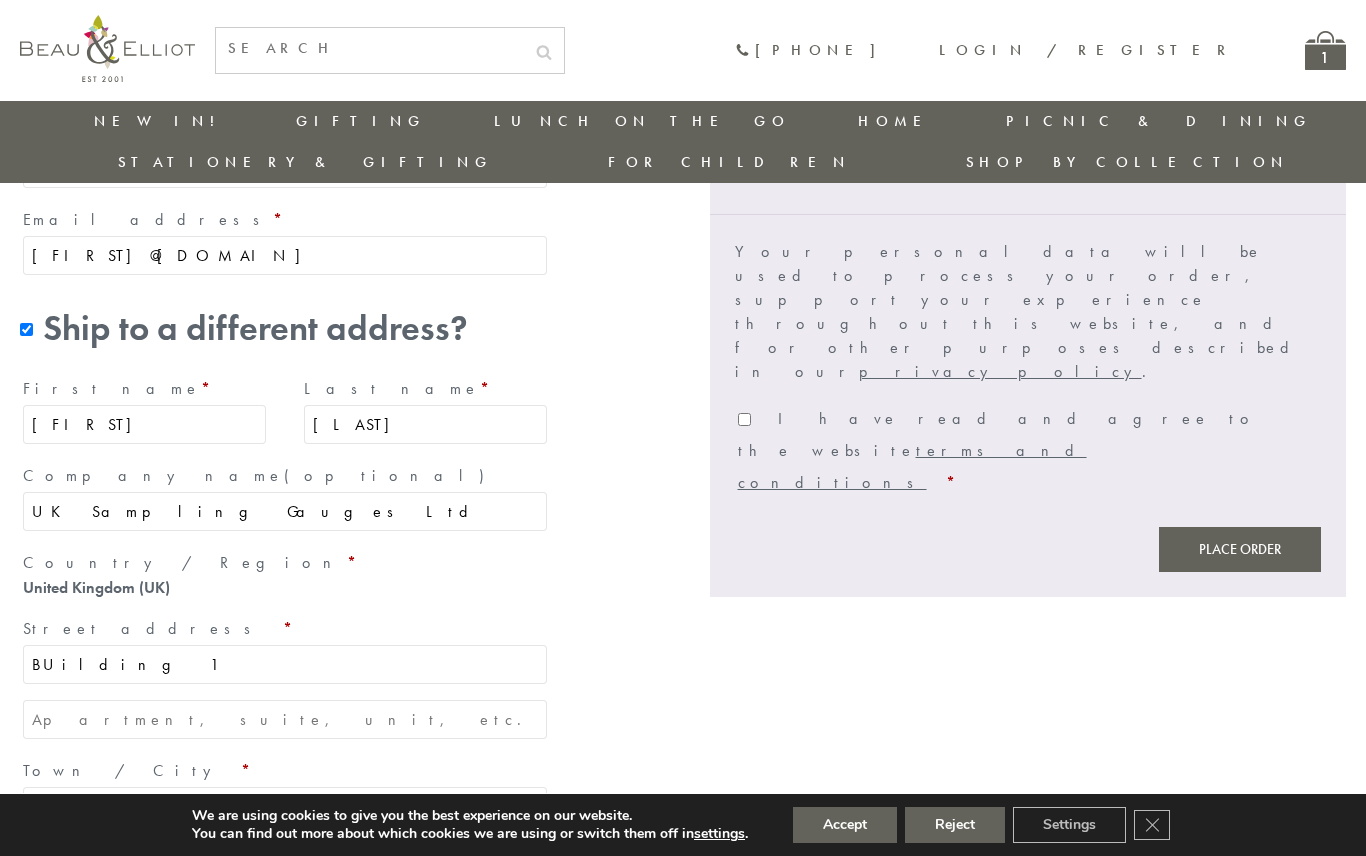 type on "BUilding 1" 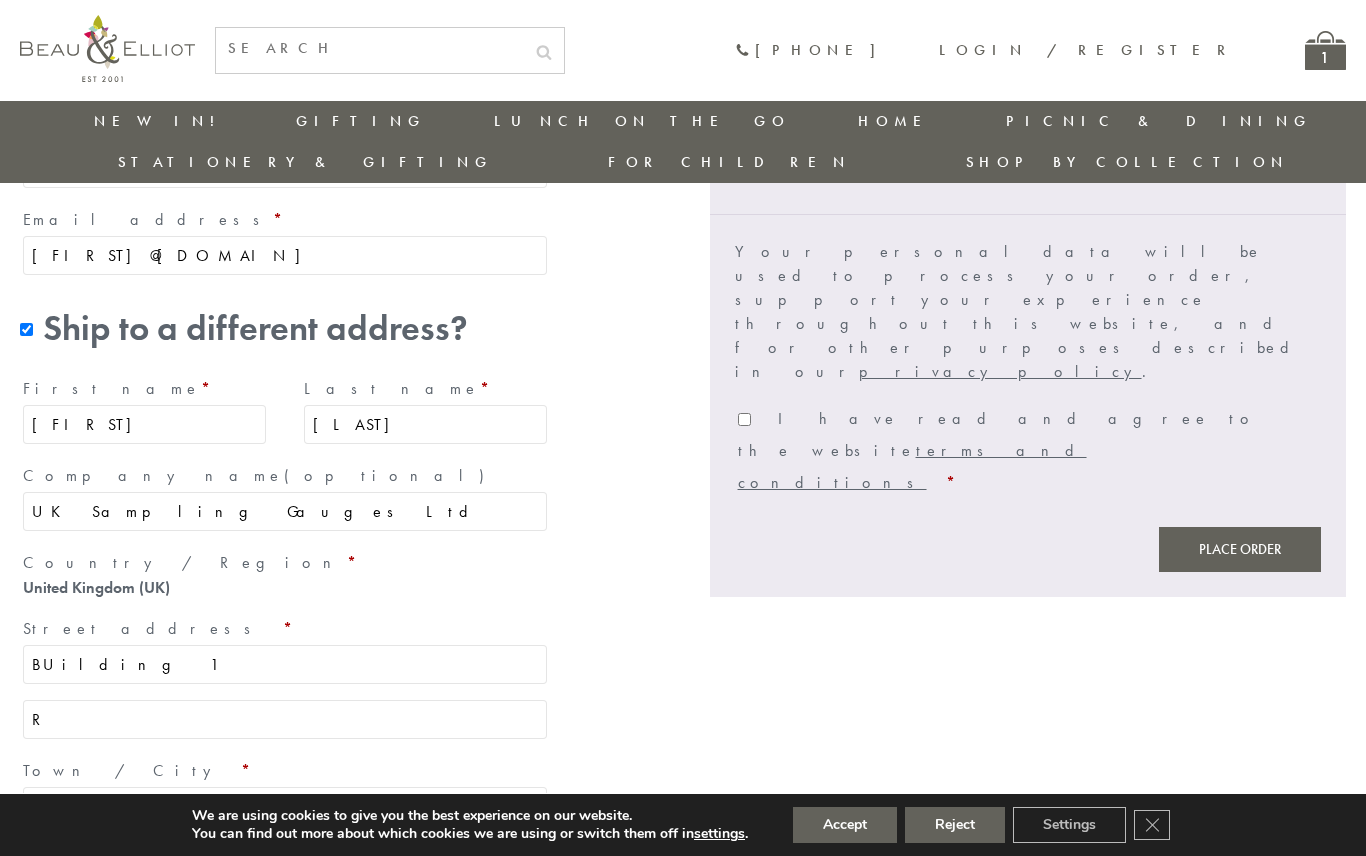 type 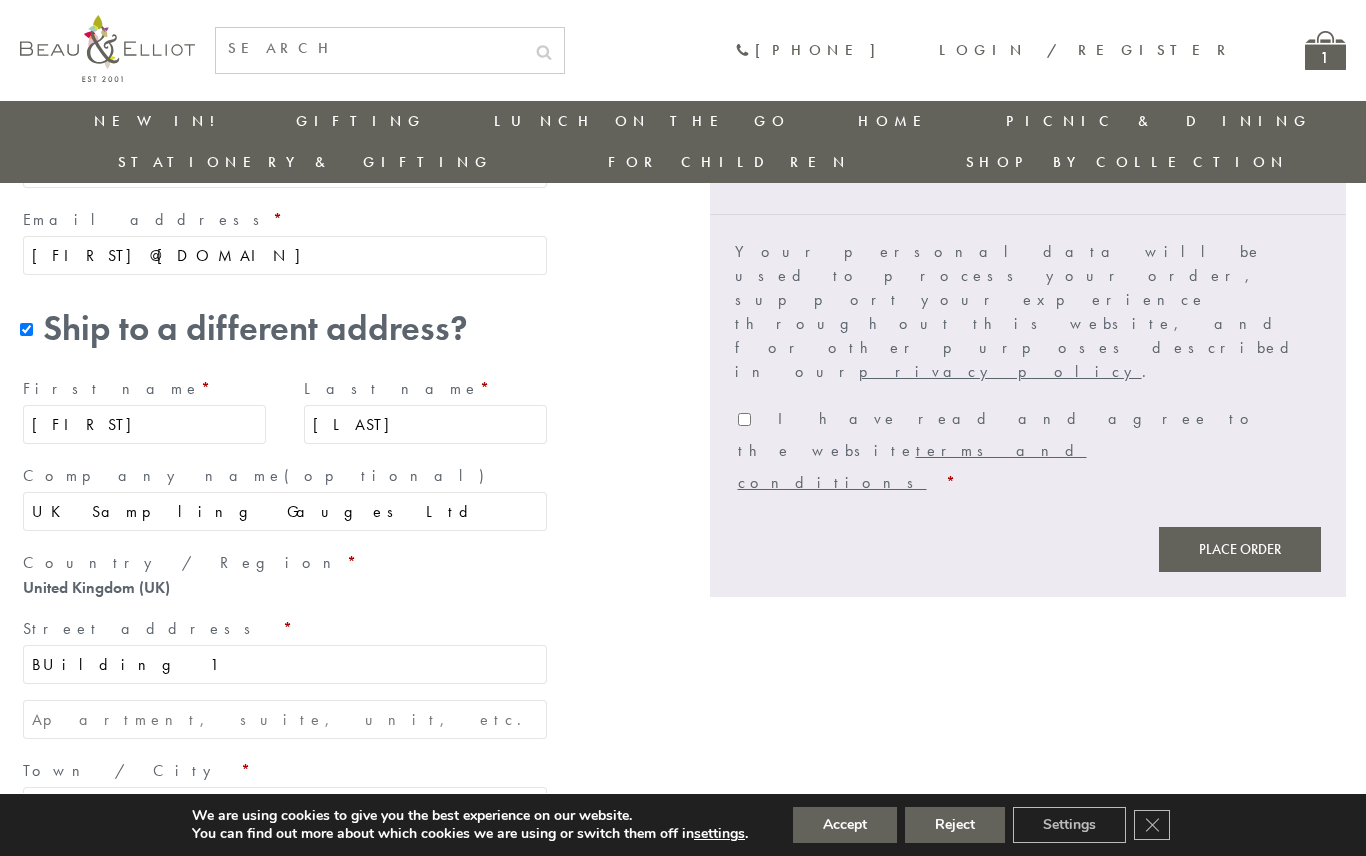 click on "BUilding 1" at bounding box center [285, 664] 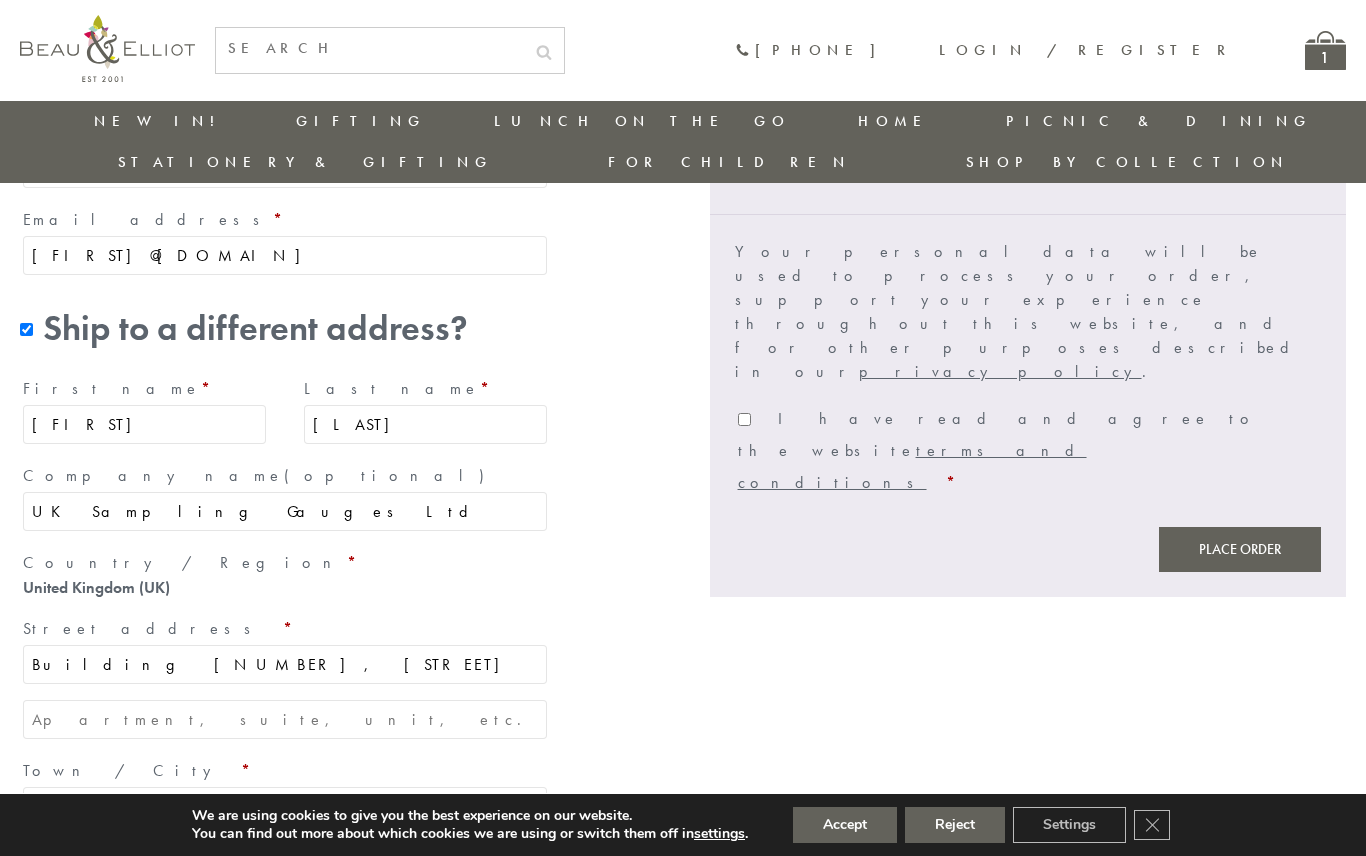 type on "Building [NUMBER], [STREET]" 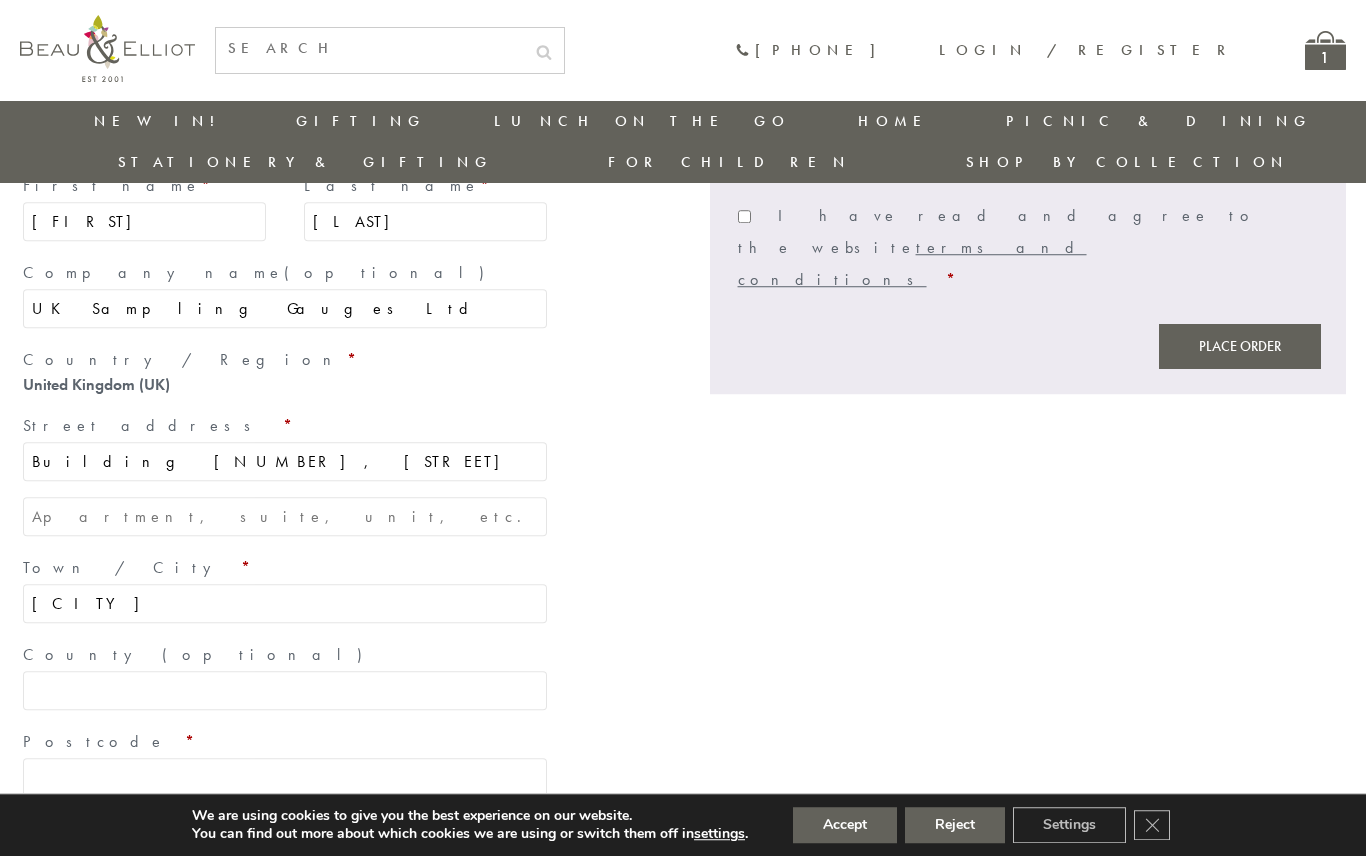 scroll, scrollTop: 1182, scrollLeft: 0, axis: vertical 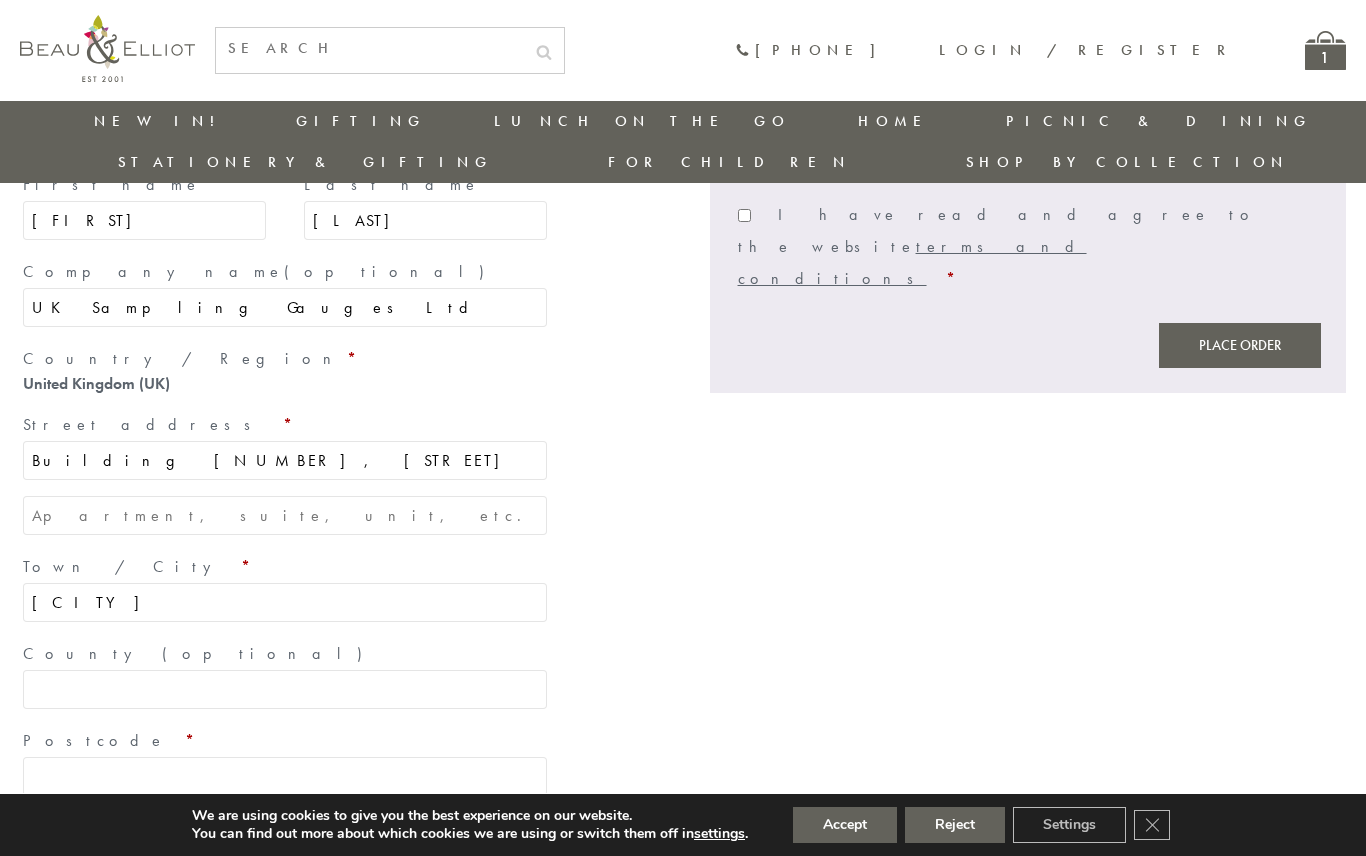 type on "[CITY]" 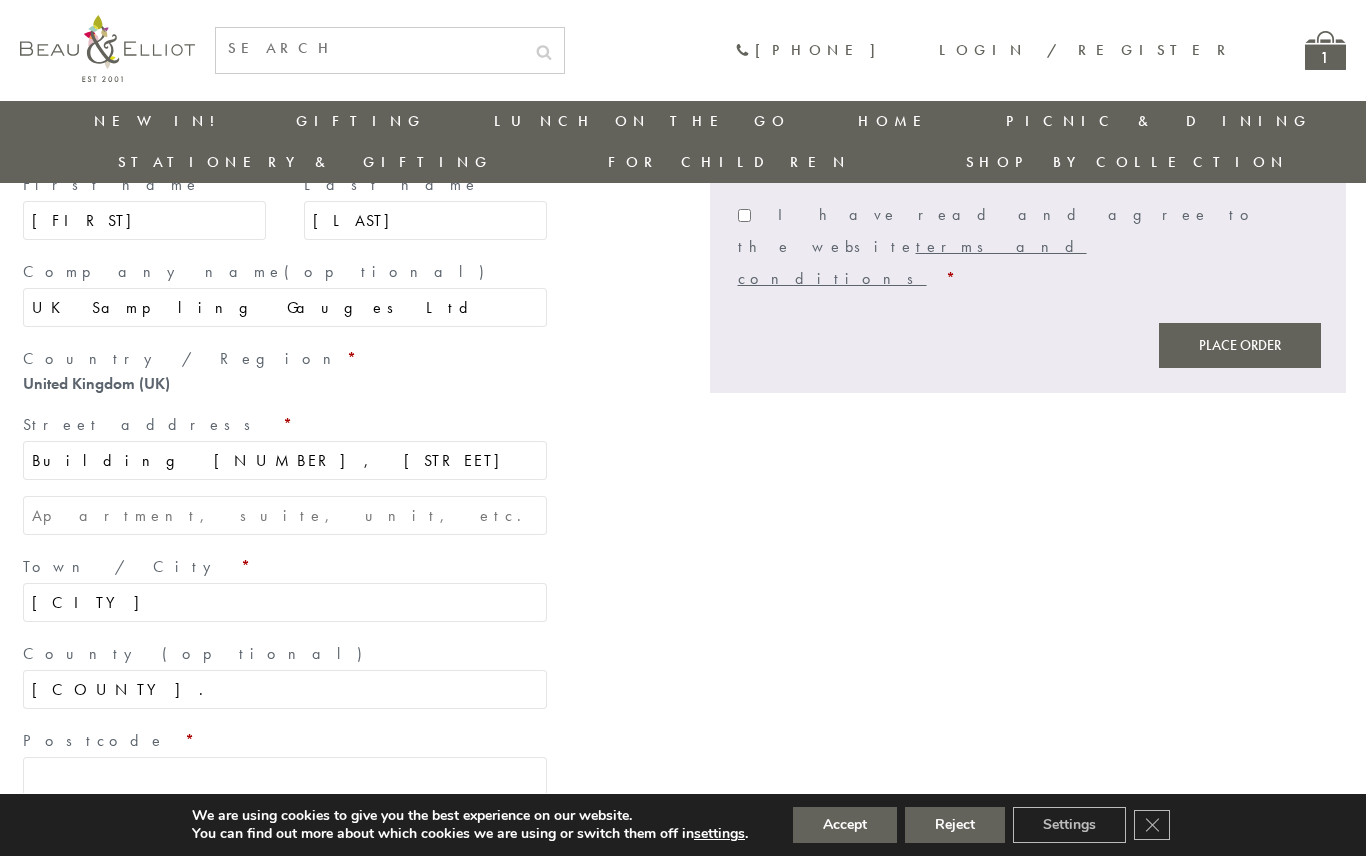 type on "[COUNTY]." 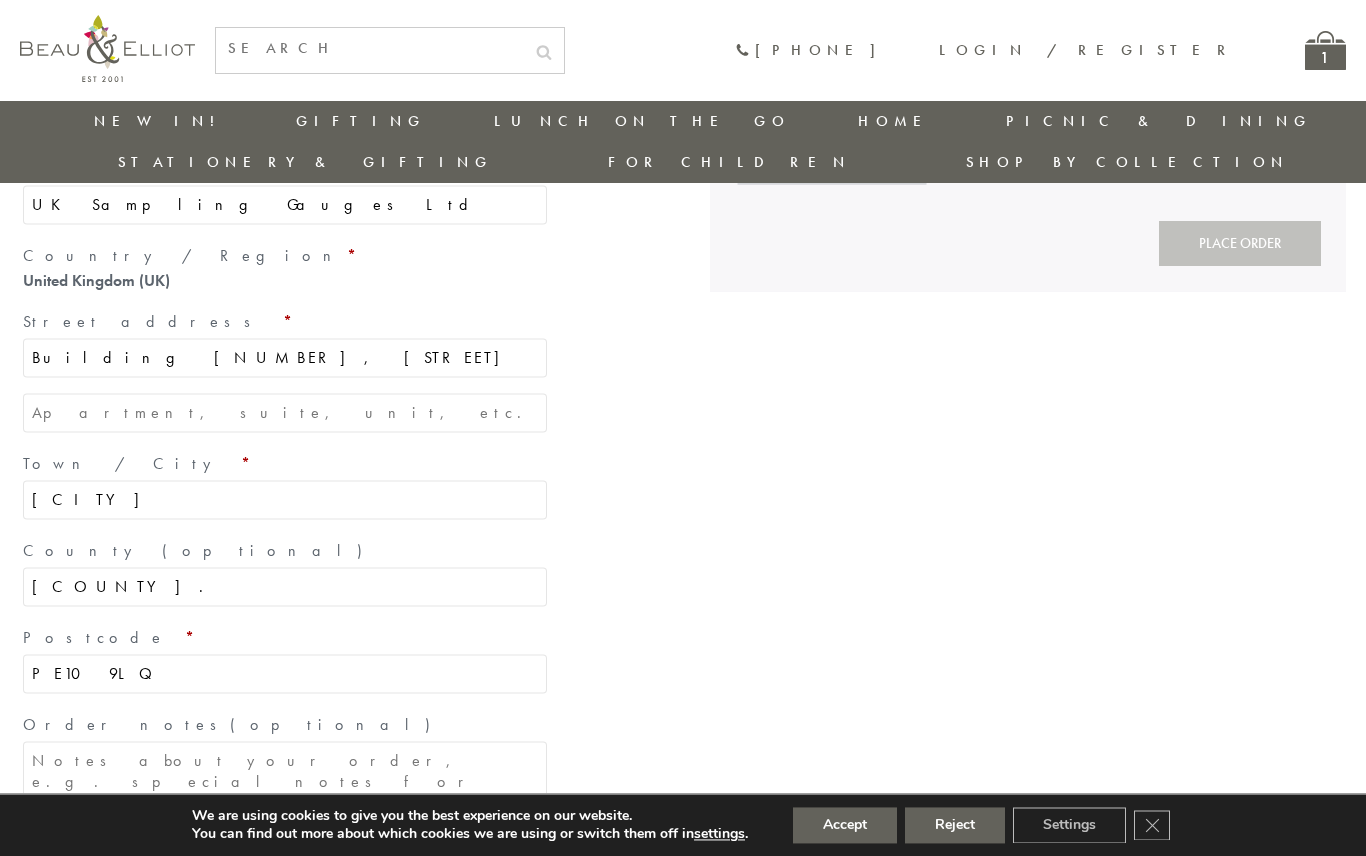 scroll, scrollTop: 1386, scrollLeft: 0, axis: vertical 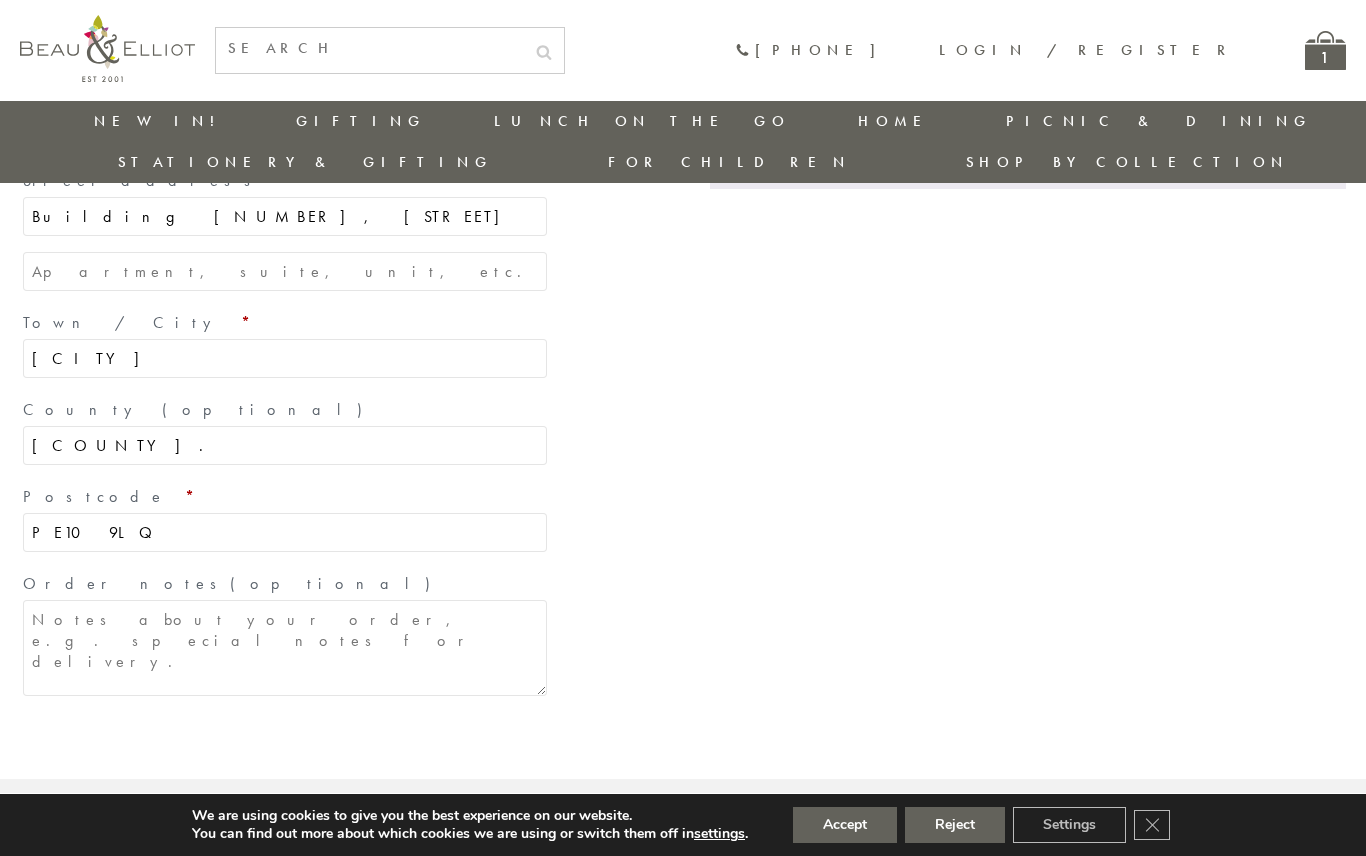 type on "PE10 9LQ" 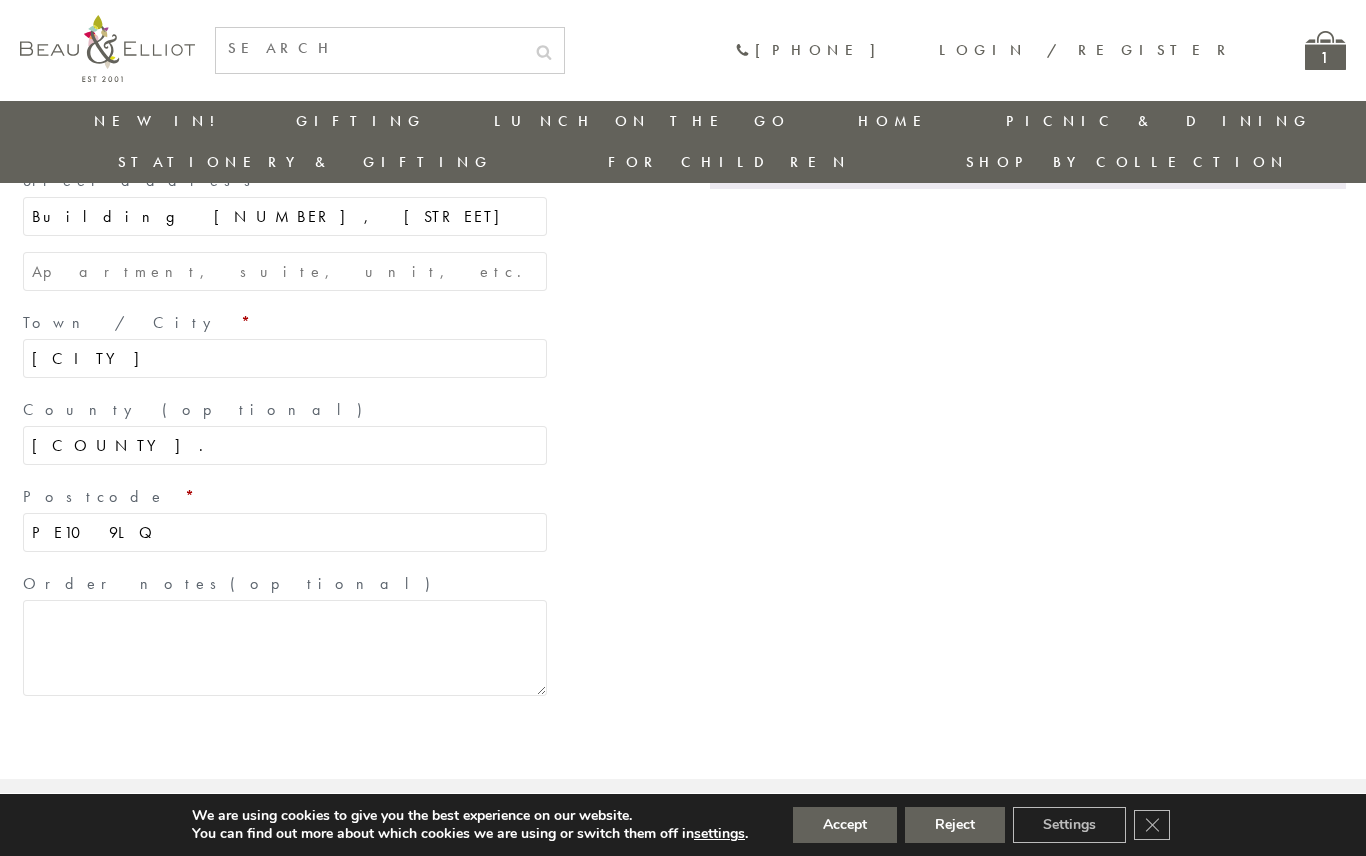 click on "Order notes  (optional)" at bounding box center [285, 648] 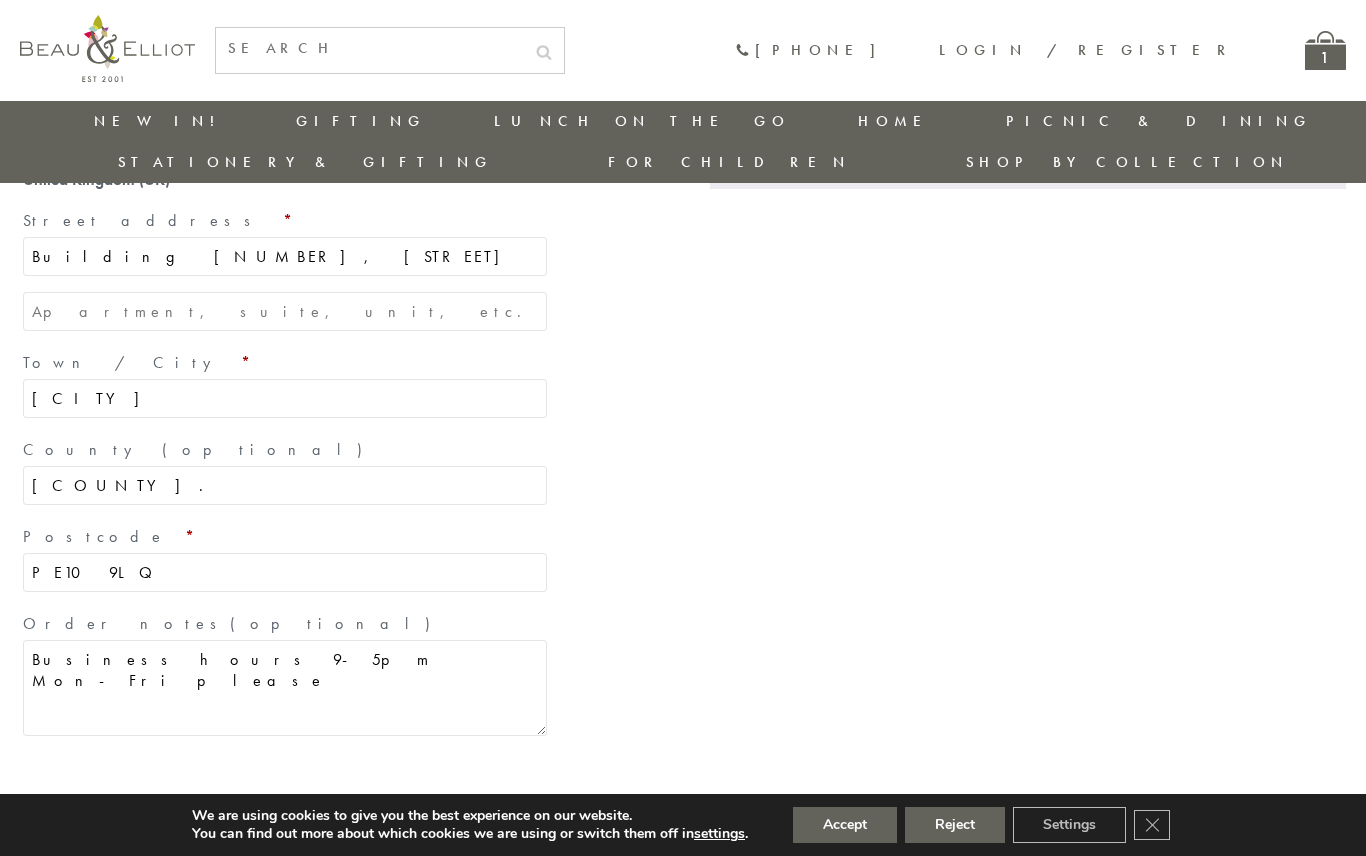 click on "Business hours 9-5pm Mon-Fri please" at bounding box center (285, 688) 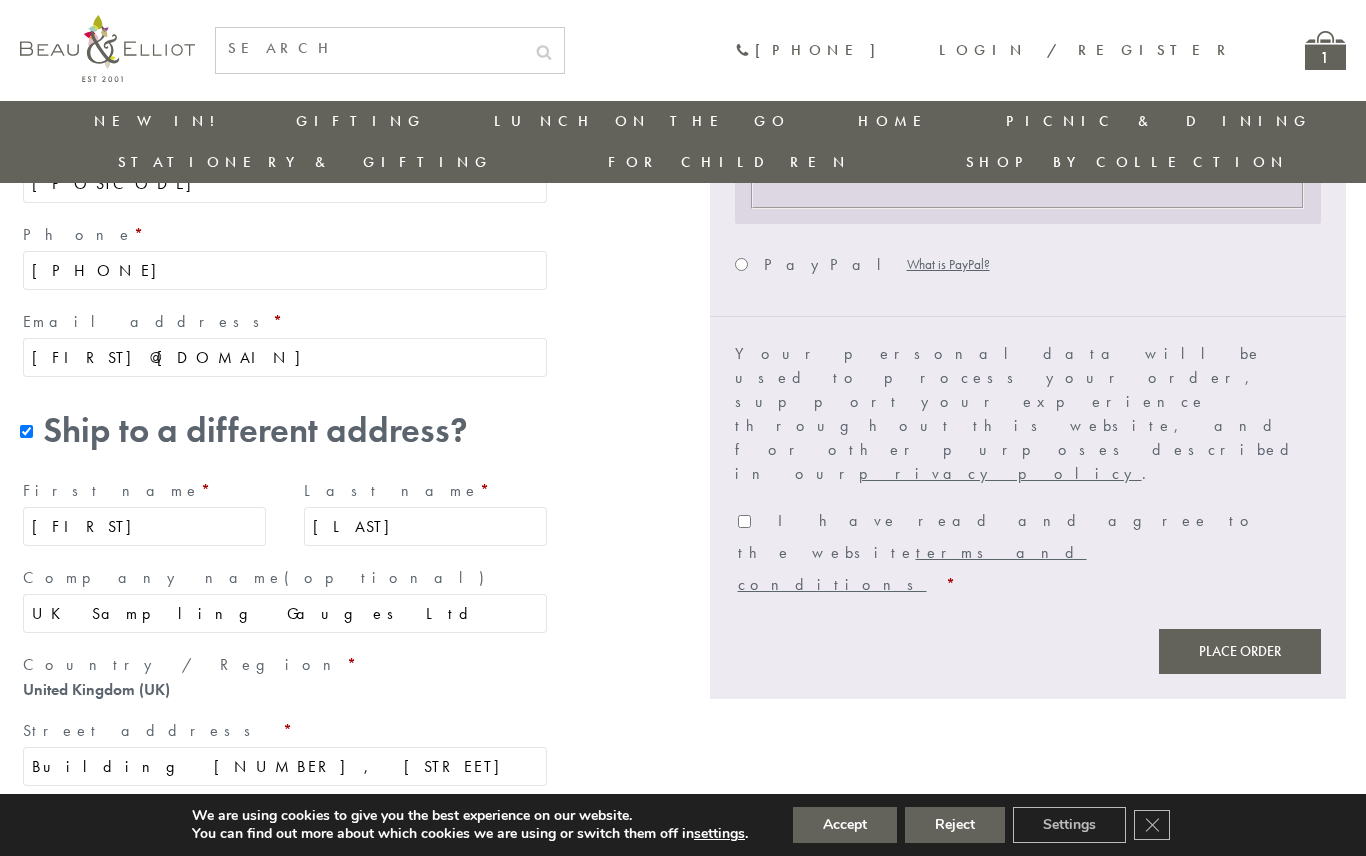 scroll, scrollTop: 570, scrollLeft: 0, axis: vertical 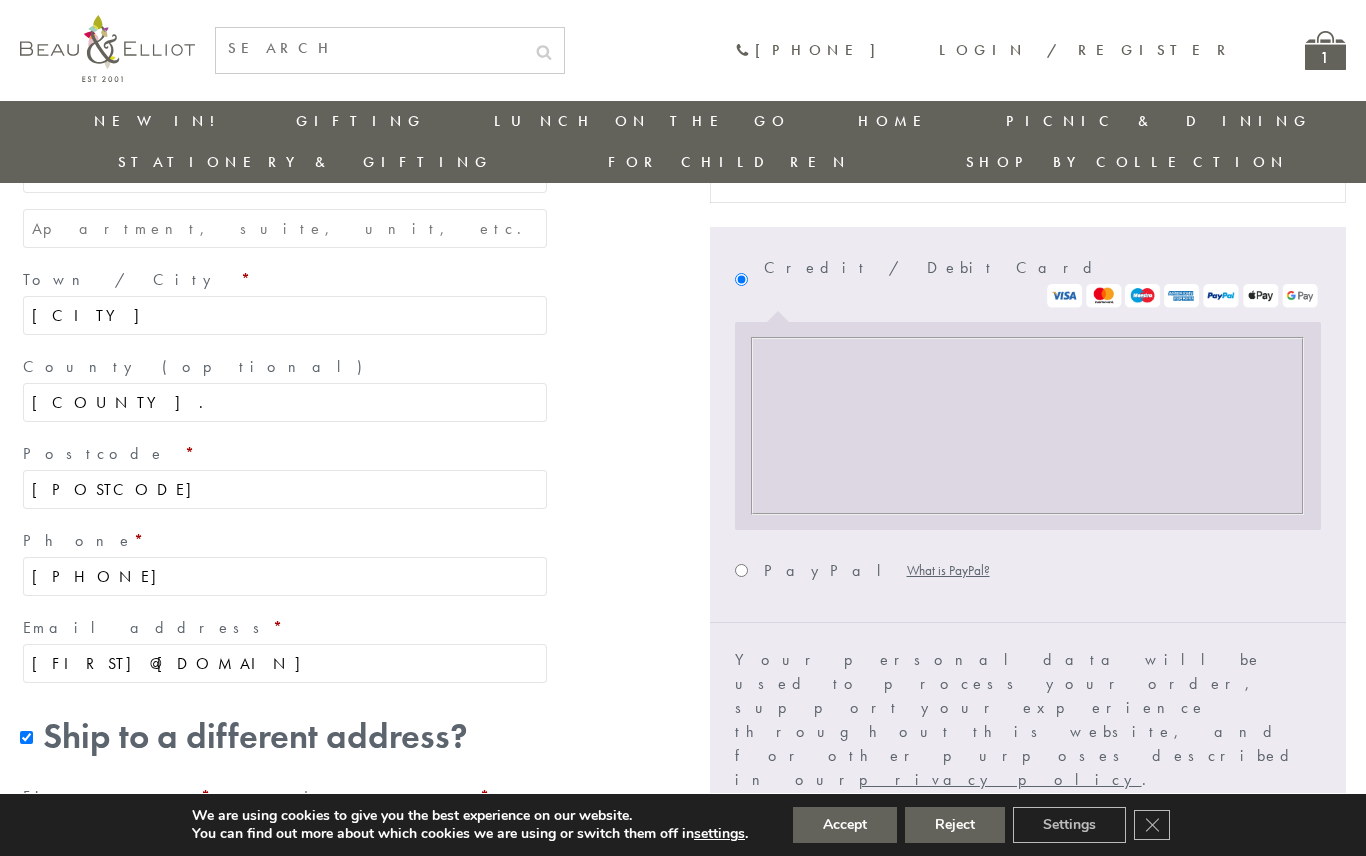 type on "Business hours 9-5pm Mon-Fri please" 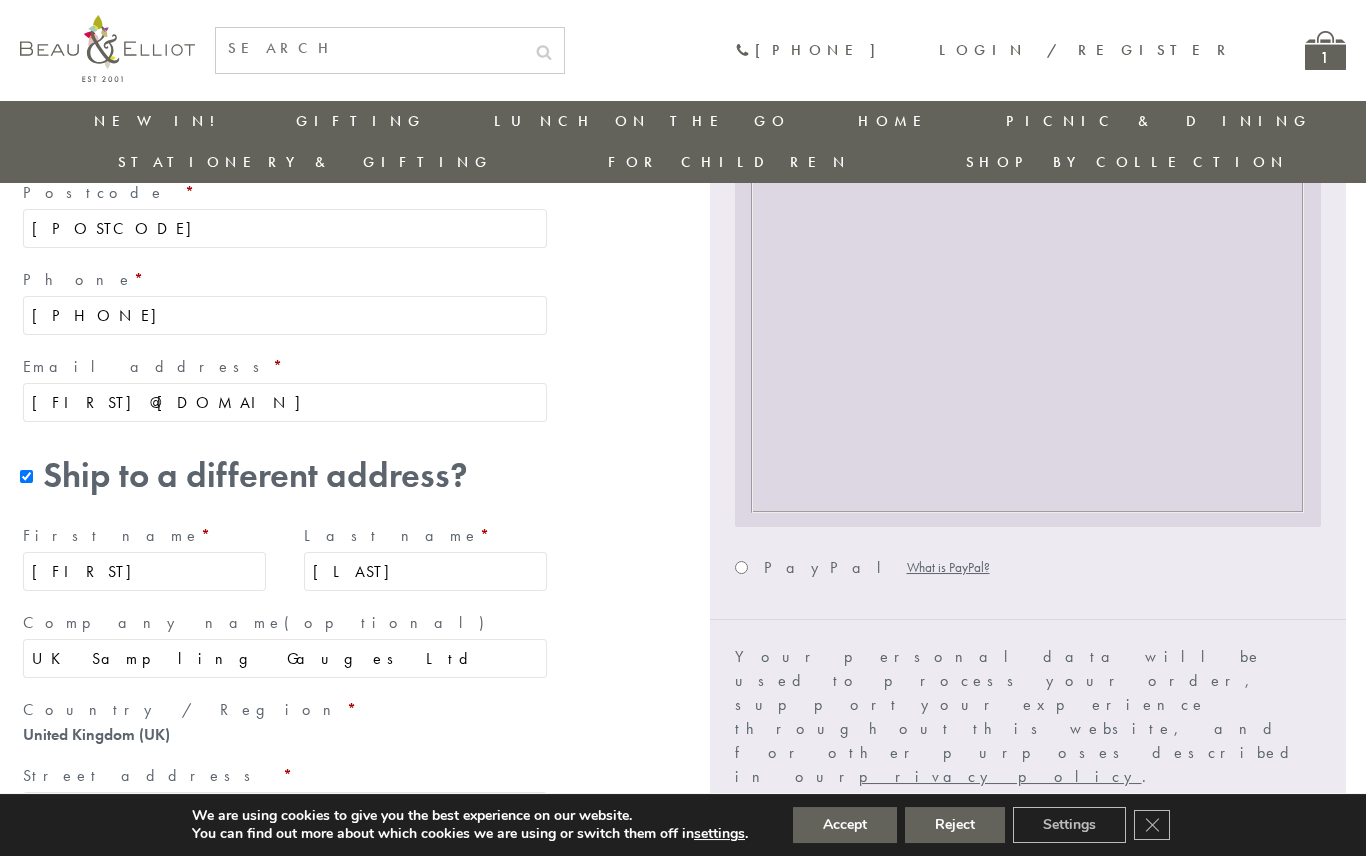 scroll, scrollTop: 876, scrollLeft: 0, axis: vertical 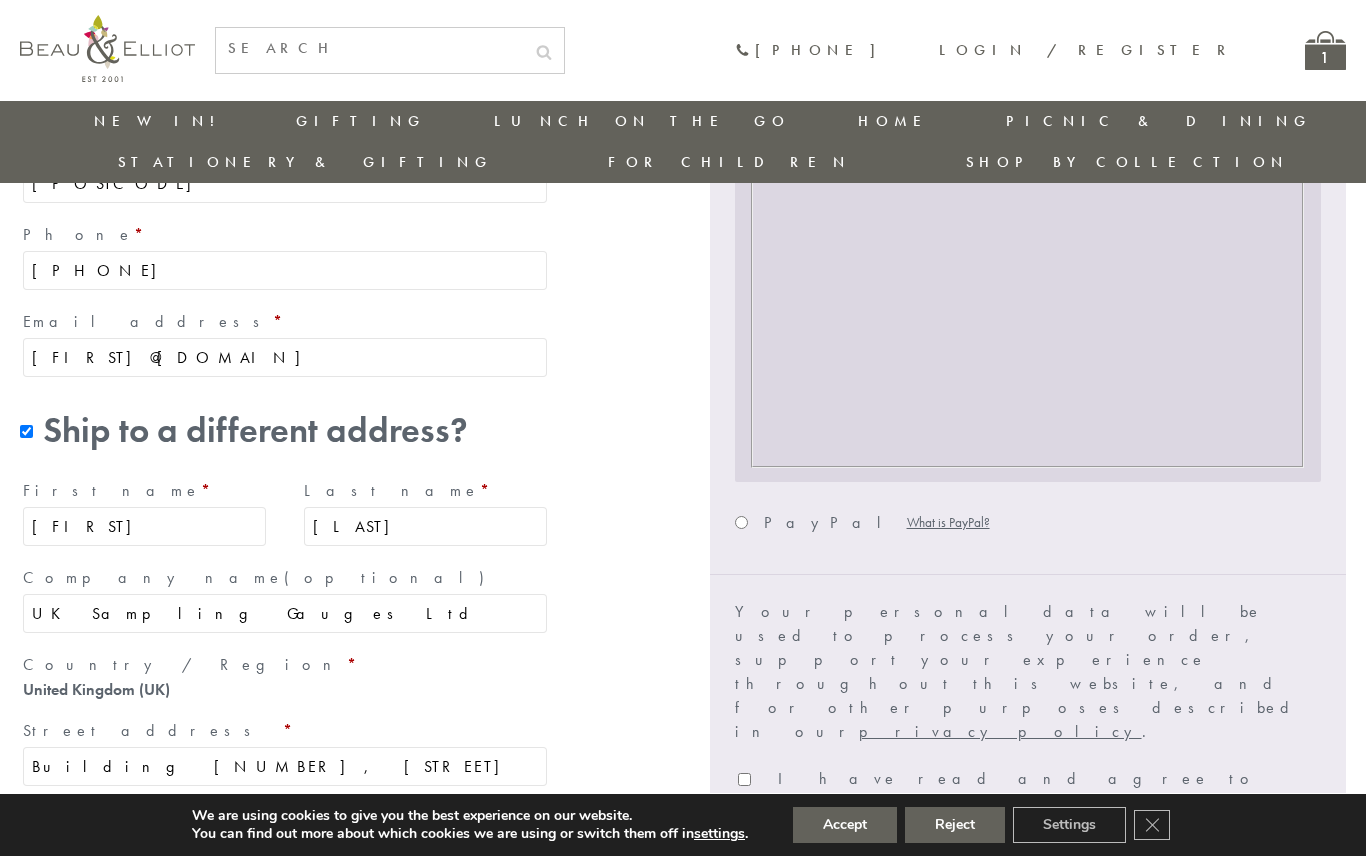 click on "I have read and agree to the website  terms and conditions   *" at bounding box center (744, 779) 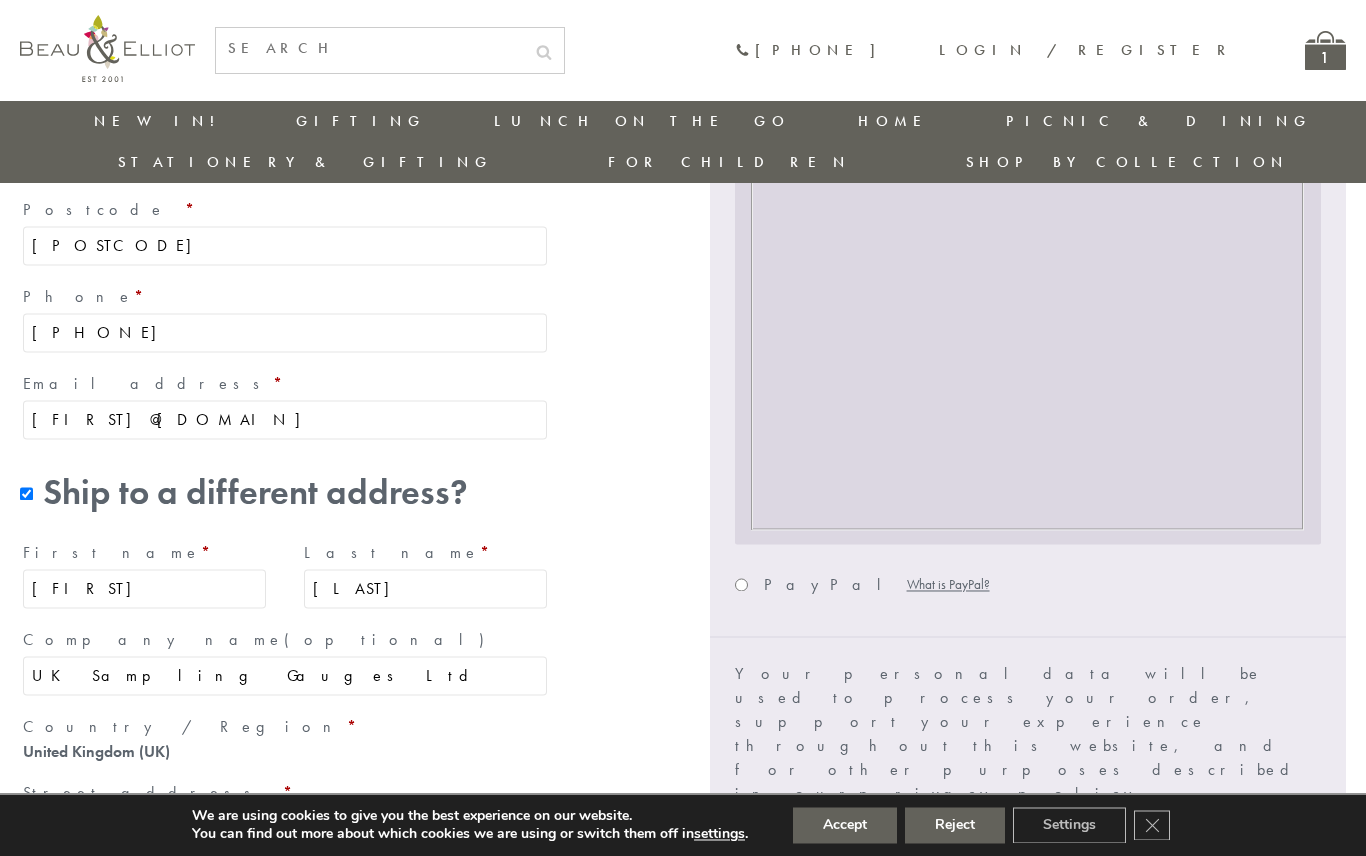 scroll, scrollTop: 774, scrollLeft: 0, axis: vertical 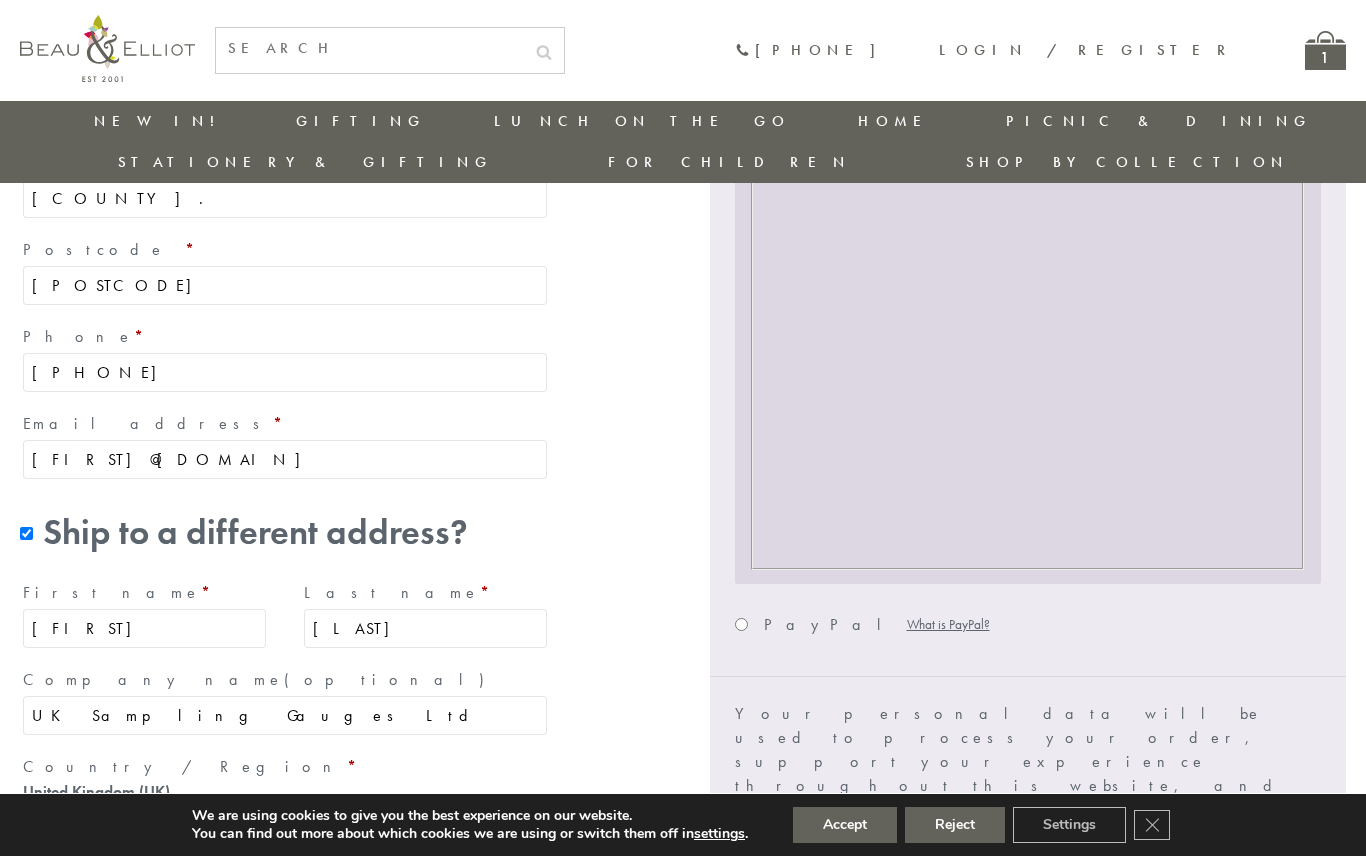 click on "Place order" at bounding box center (1240, 1011) 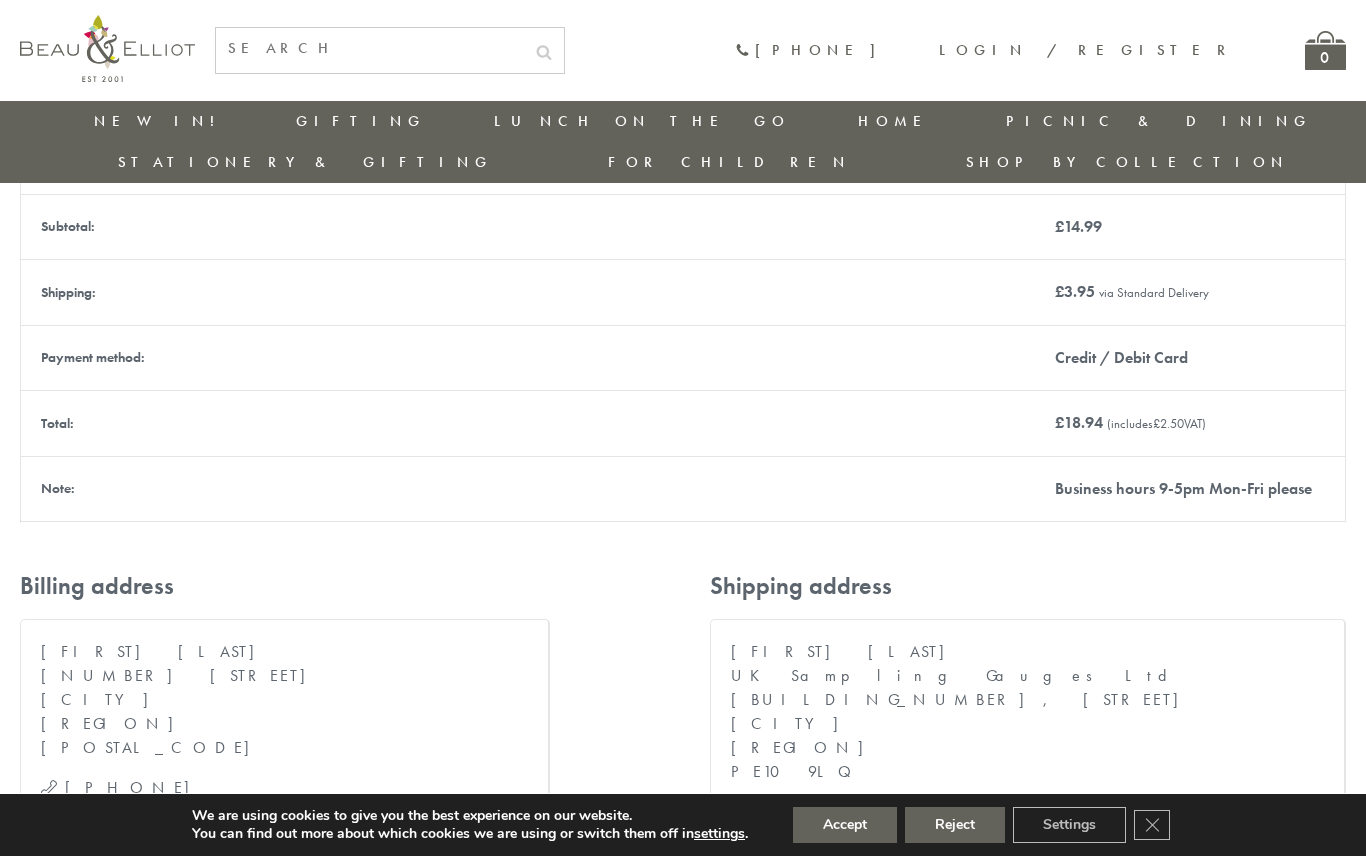 scroll, scrollTop: 0, scrollLeft: 0, axis: both 